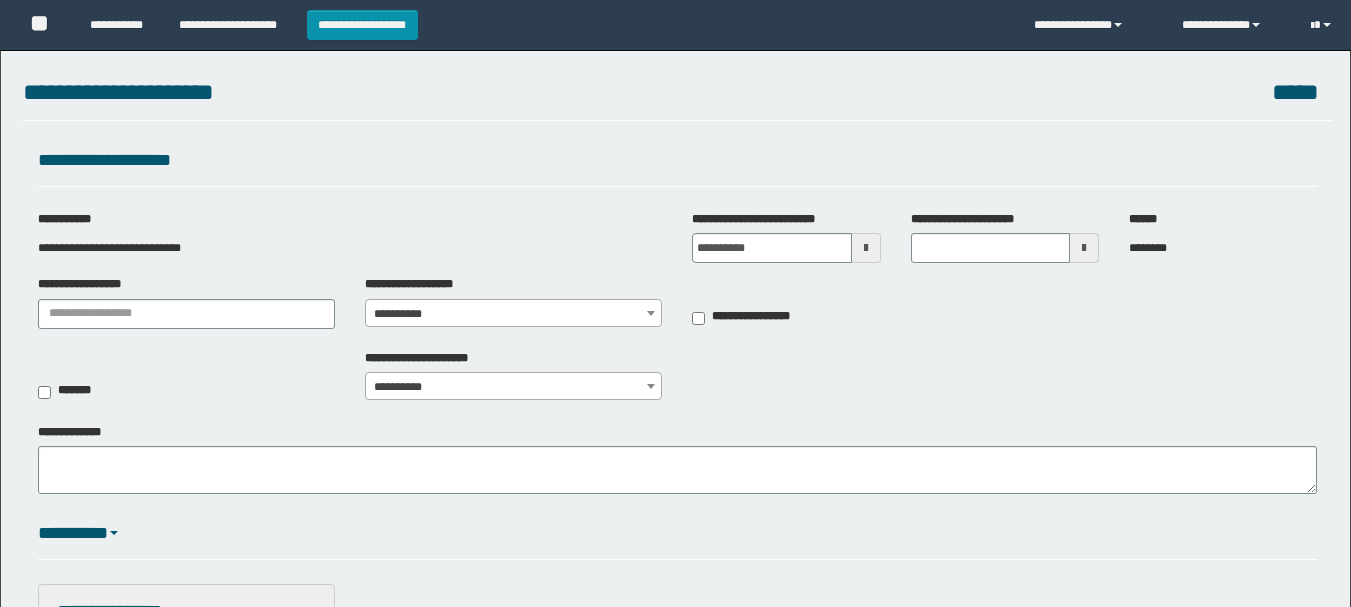 scroll, scrollTop: 0, scrollLeft: 0, axis: both 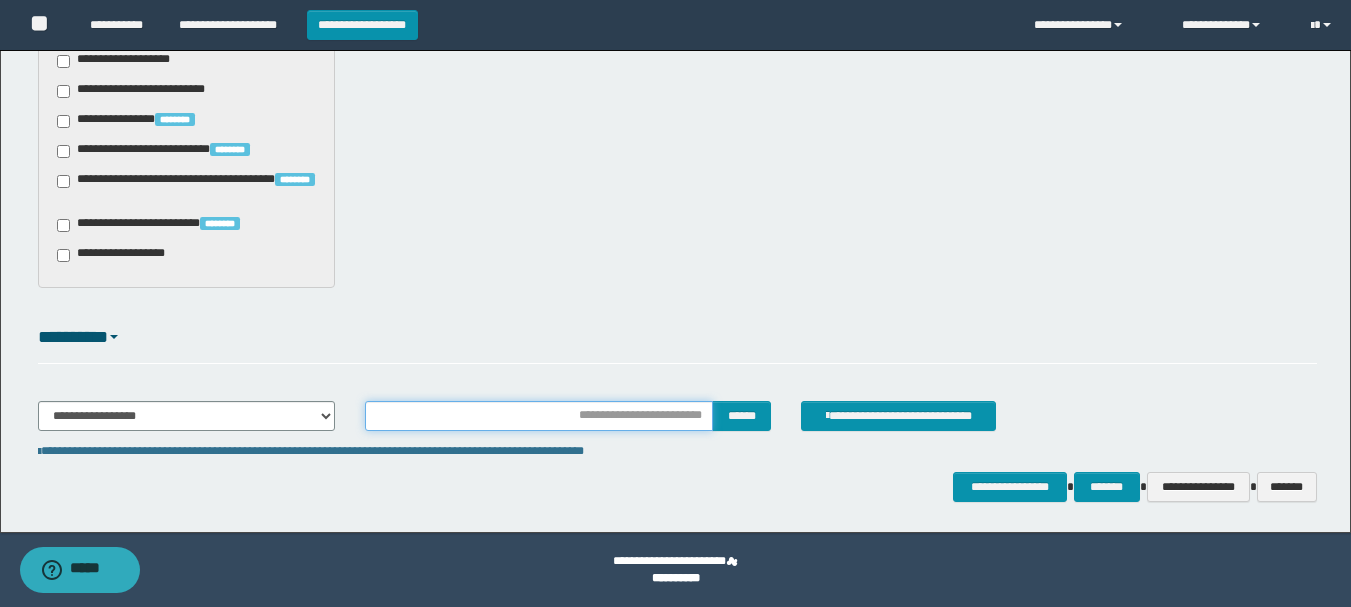 click at bounding box center (539, 416) 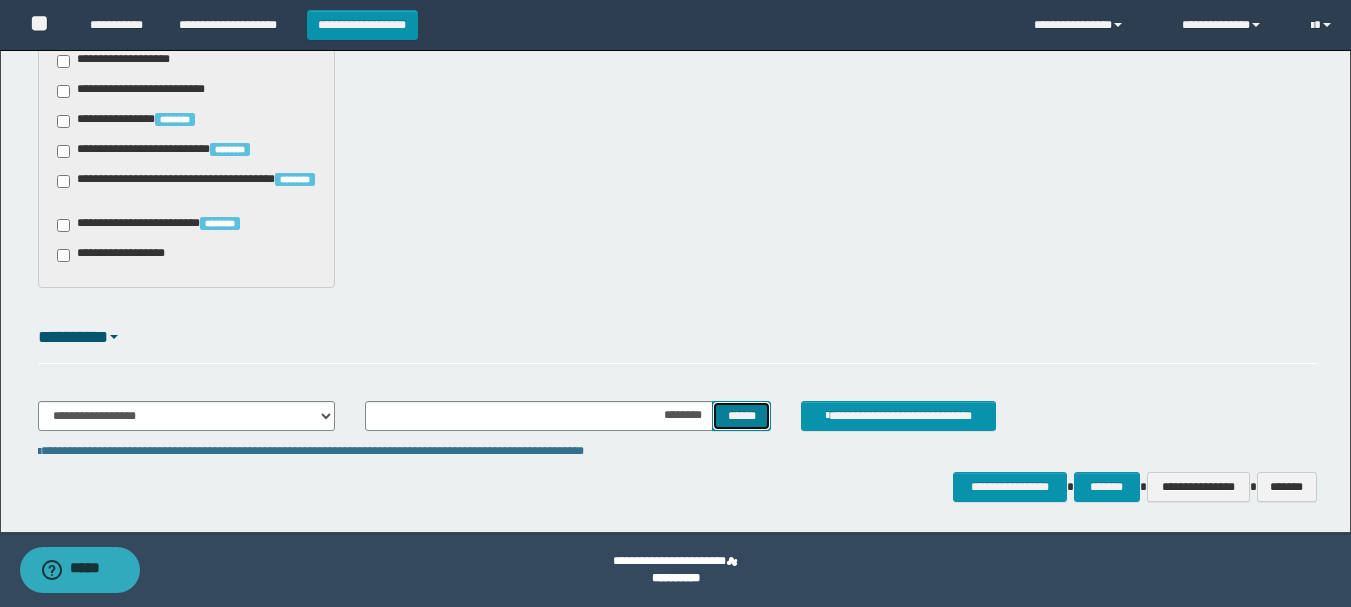 click on "******" at bounding box center (741, 416) 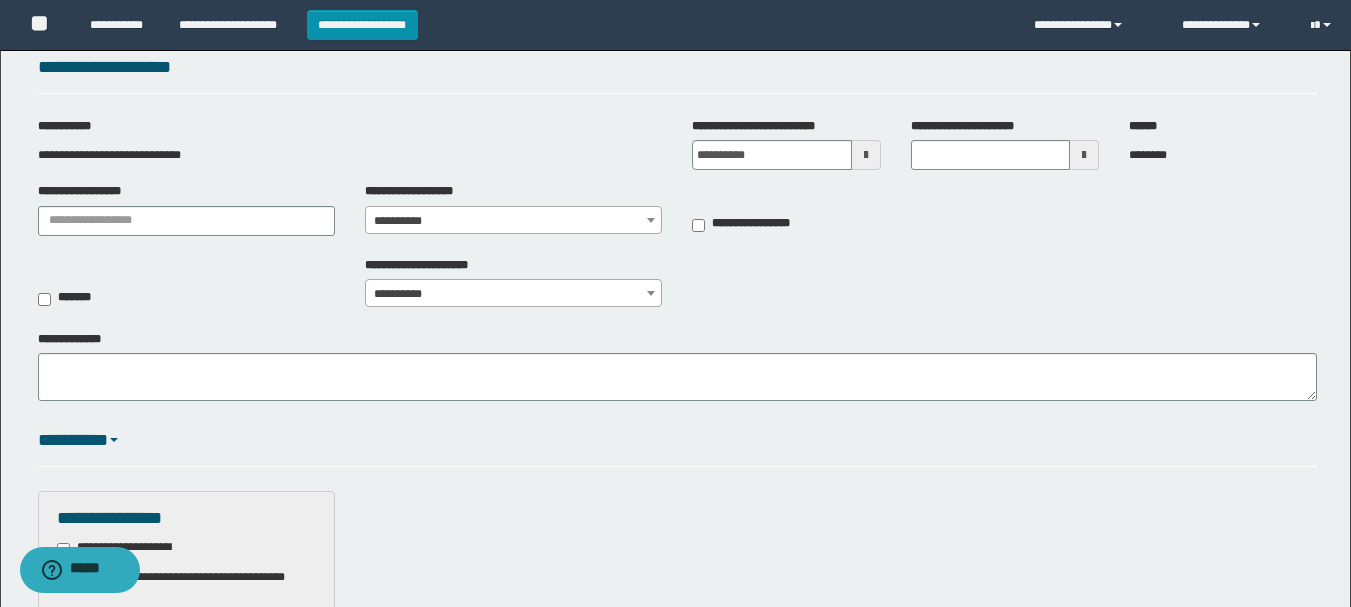 scroll, scrollTop: 0, scrollLeft: 0, axis: both 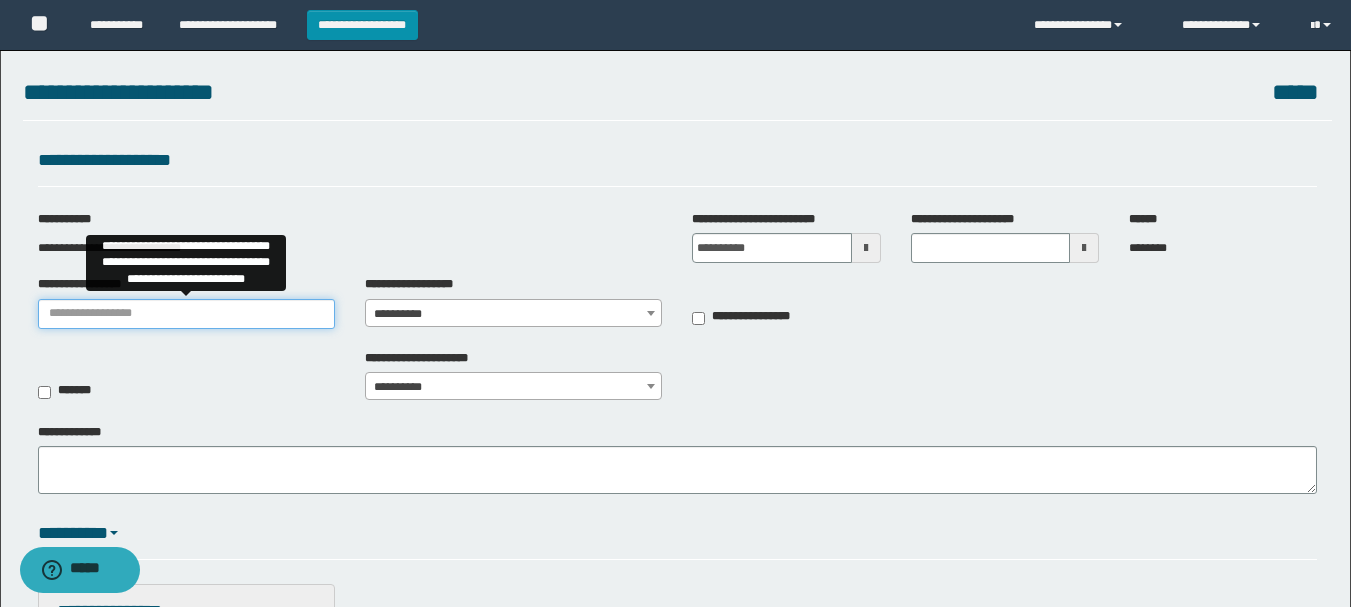 click on "**********" at bounding box center (186, 314) 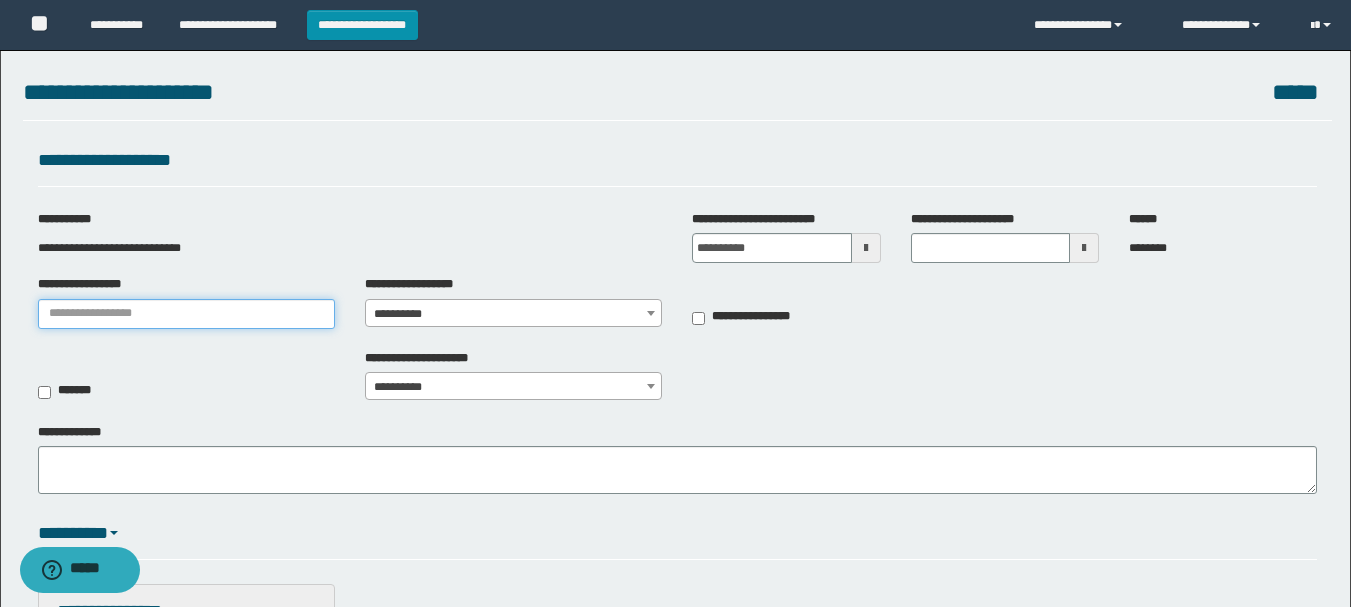 type on "**********" 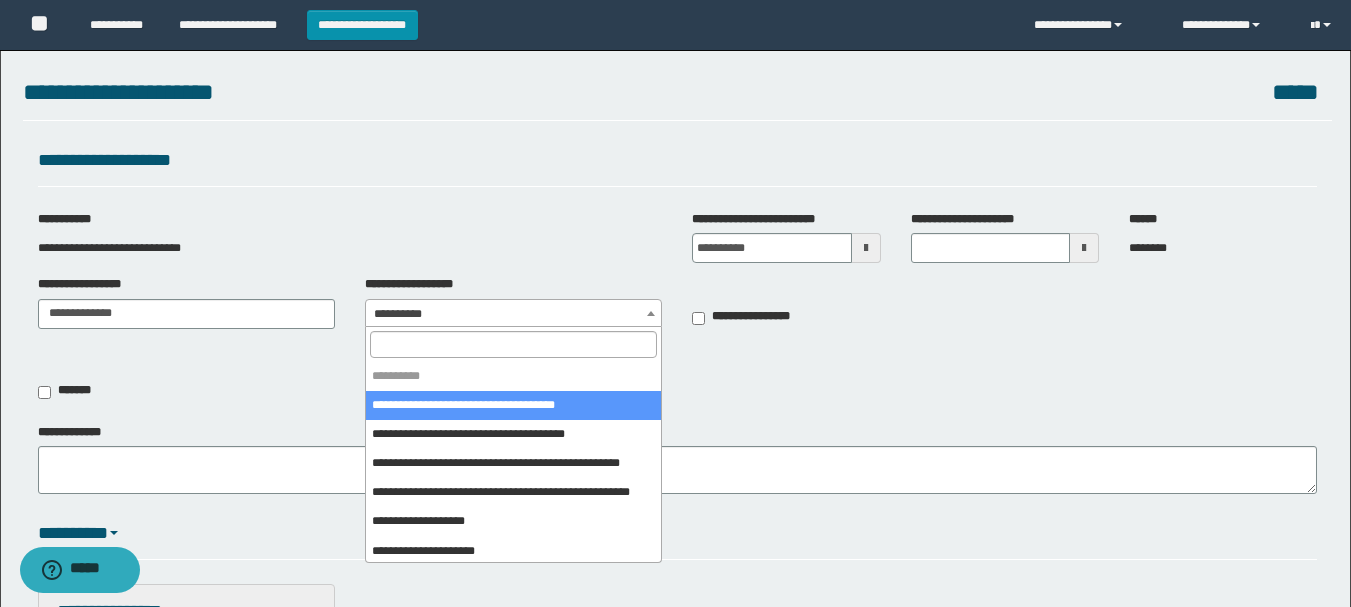click on "**********" at bounding box center (513, 314) 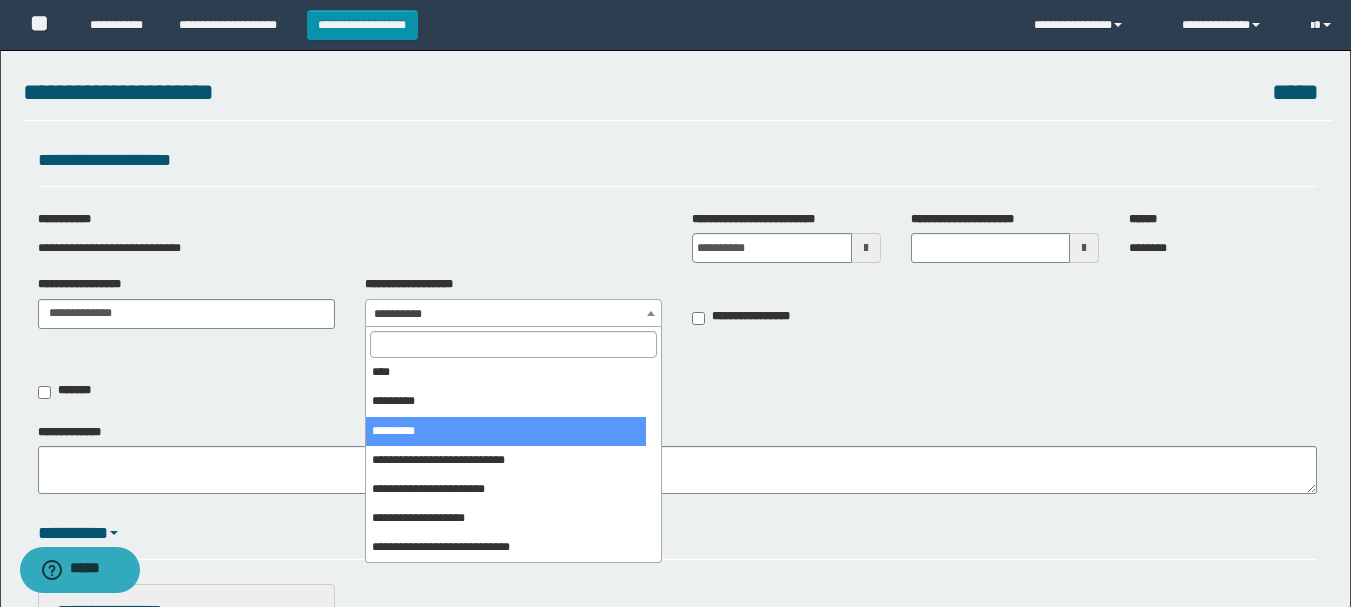 scroll, scrollTop: 500, scrollLeft: 0, axis: vertical 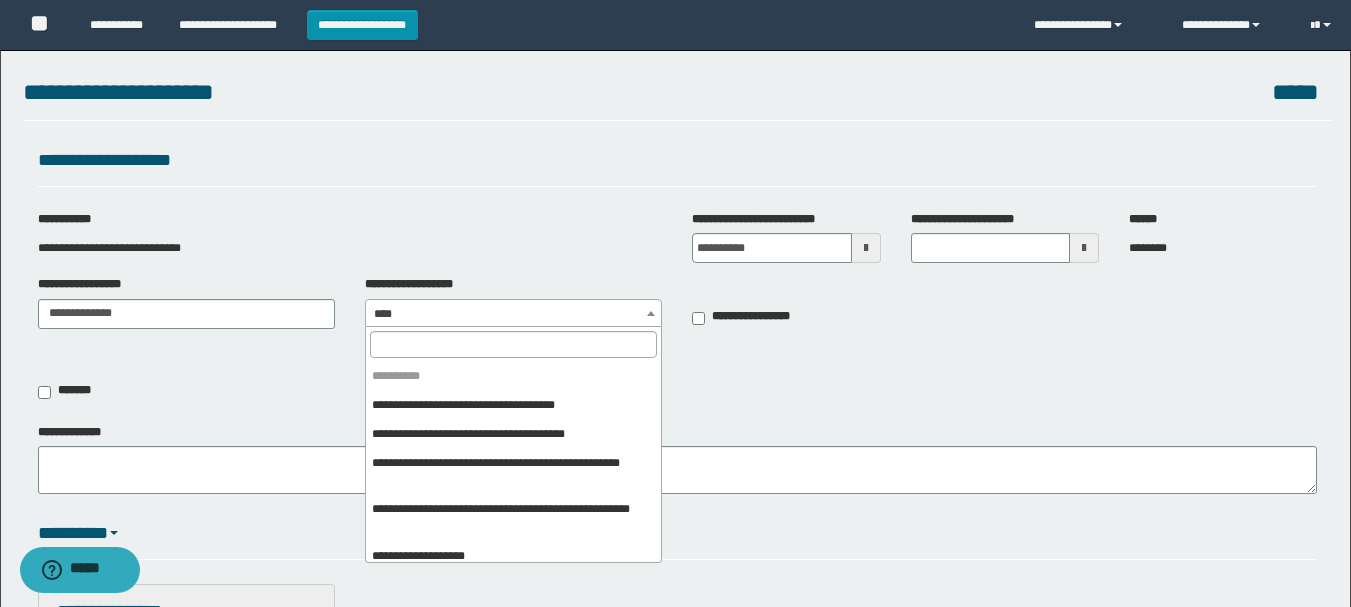 click on "****" at bounding box center (513, 314) 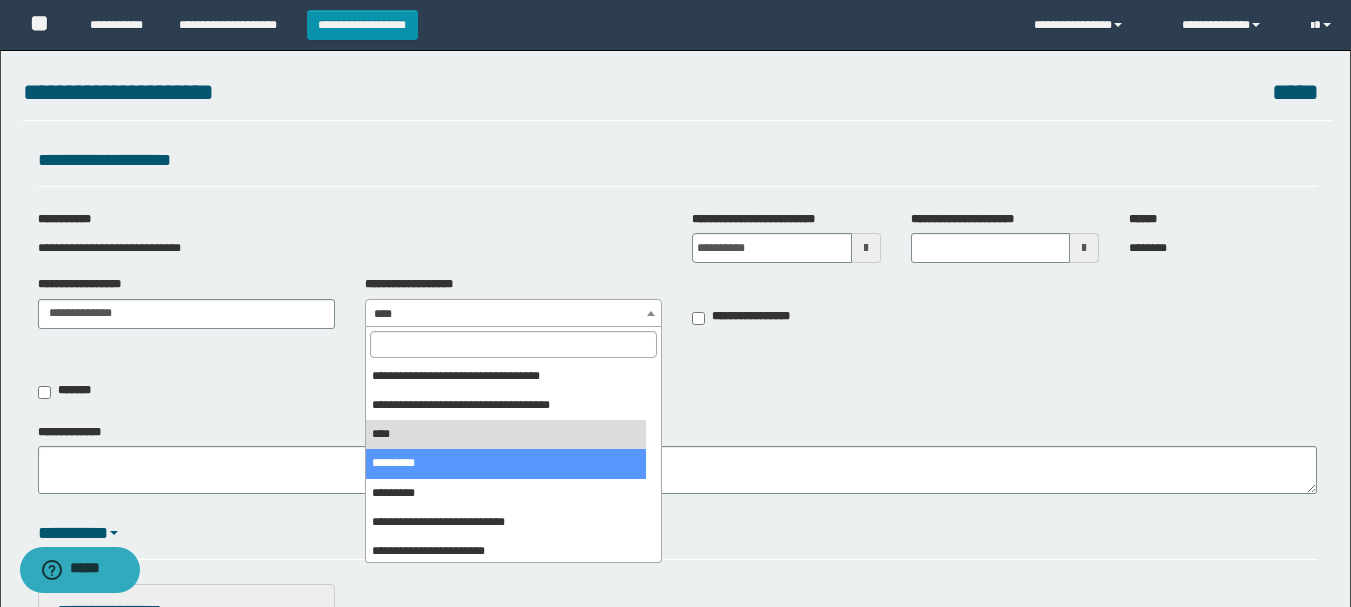select on "***" 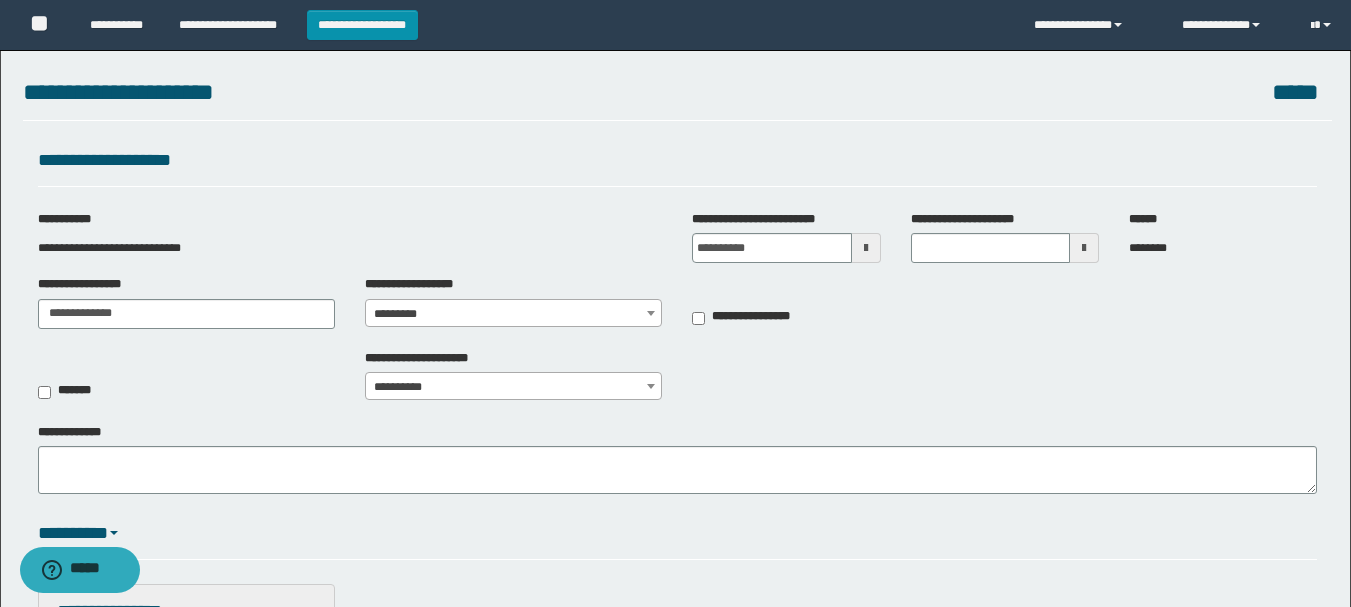 click at bounding box center [866, 248] 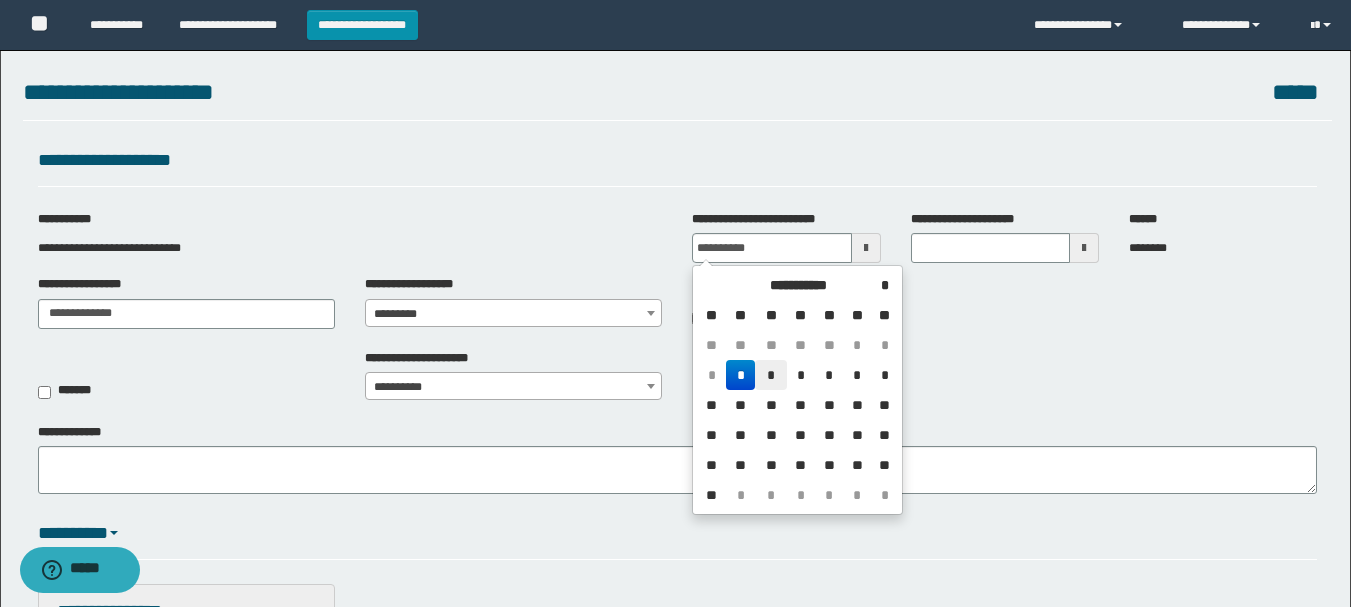 click on "*" at bounding box center [771, 375] 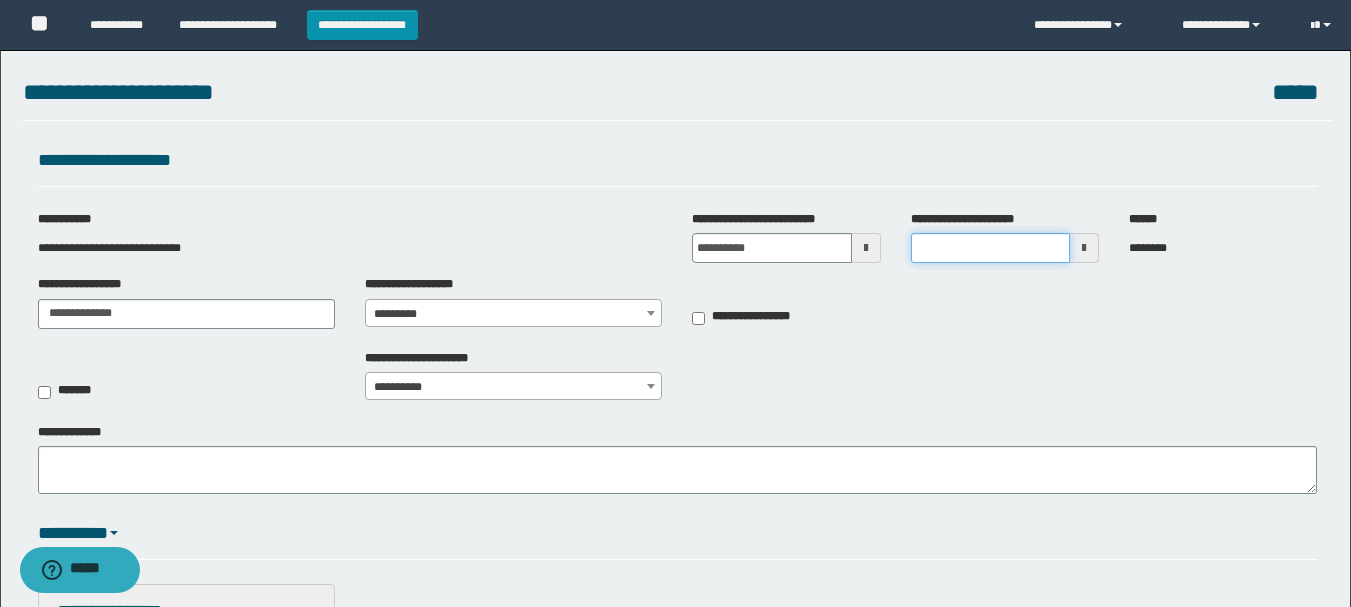 click on "**********" at bounding box center (990, 248) 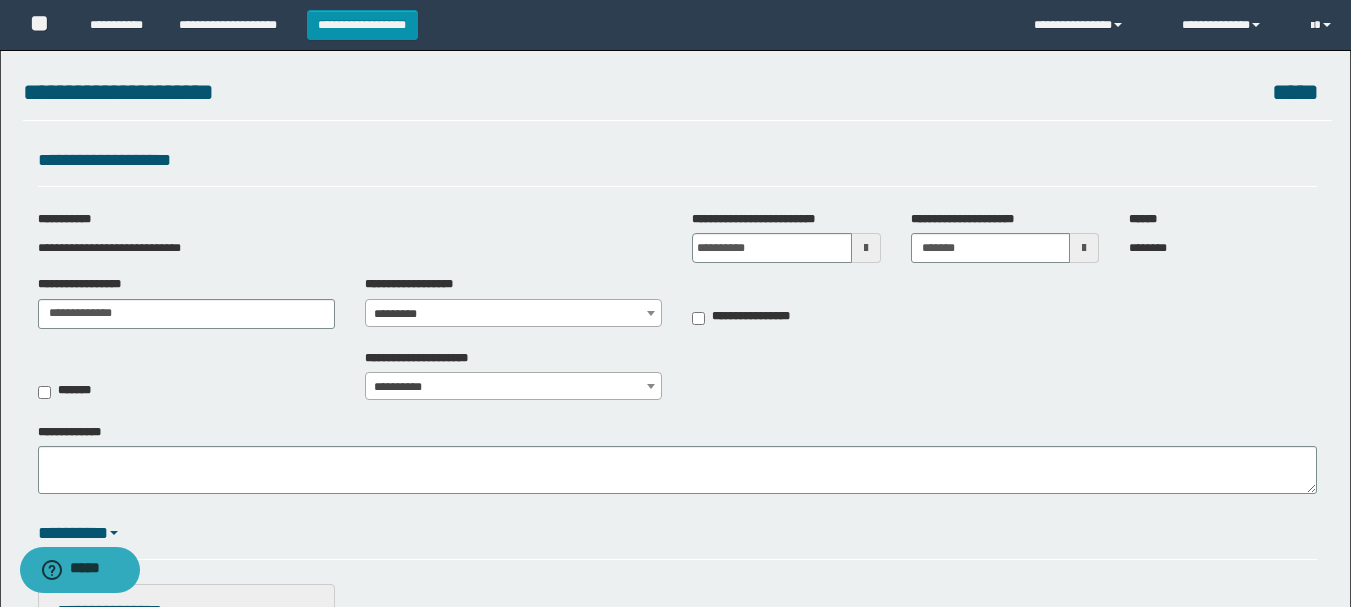 click on "**********" at bounding box center [677, 381] 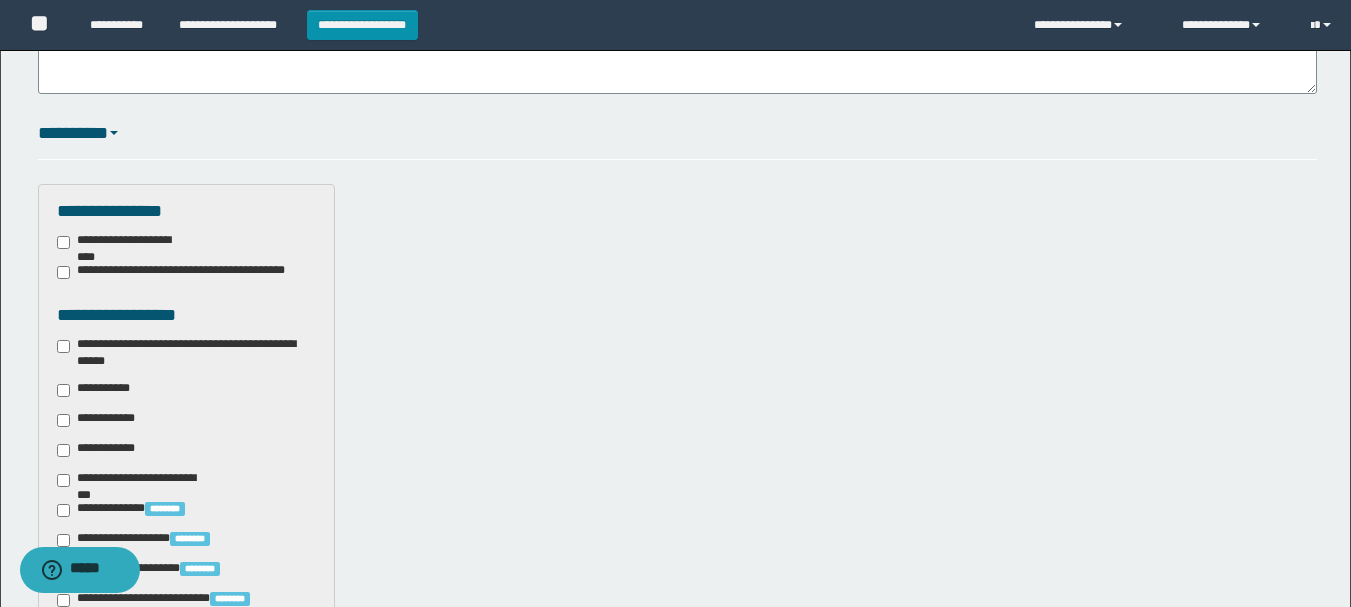 click on "**********" at bounding box center [186, 353] 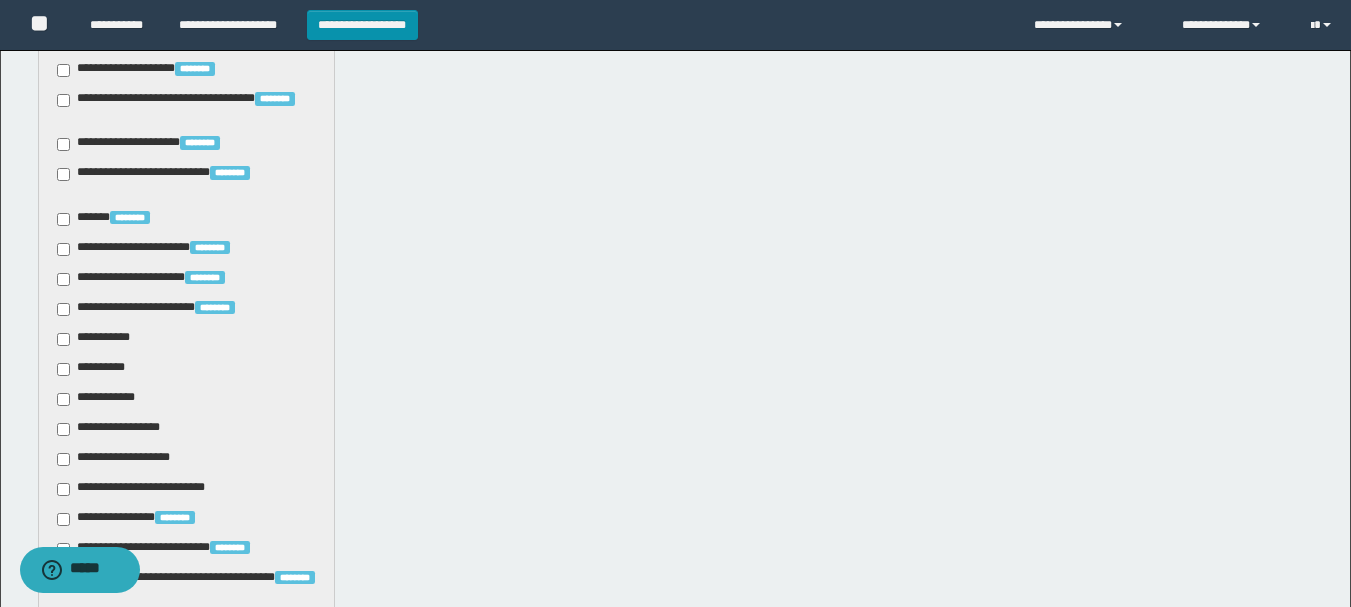 click on "**********" at bounding box center [97, 339] 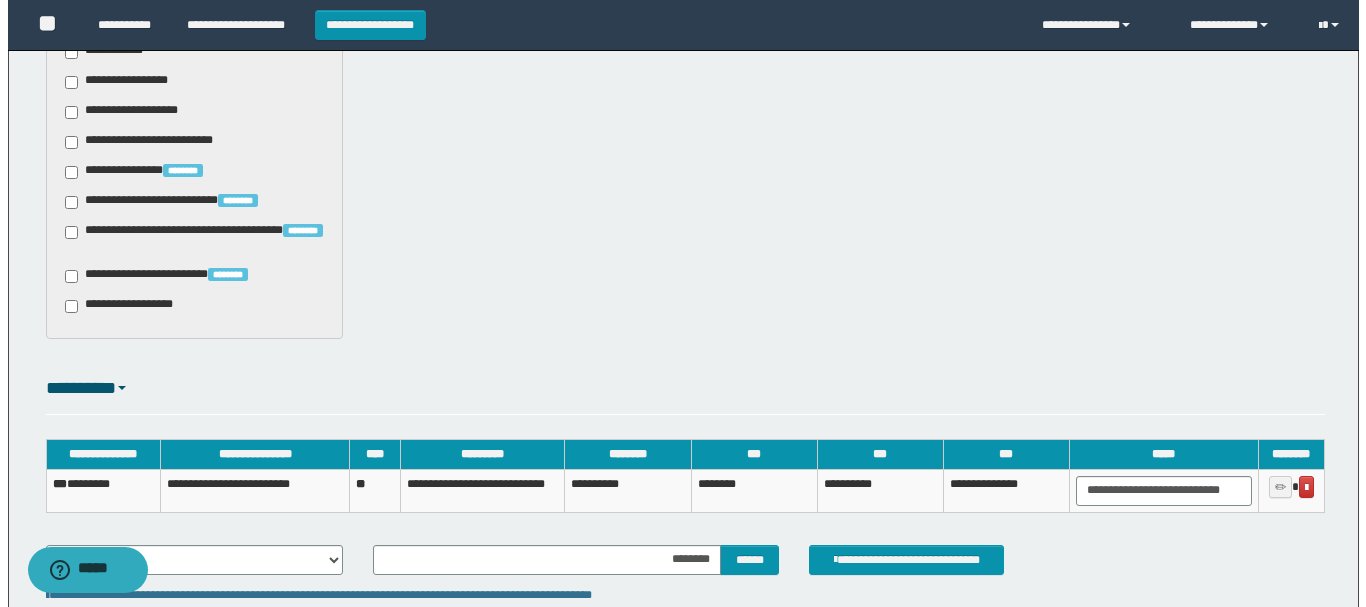 scroll, scrollTop: 1691, scrollLeft: 0, axis: vertical 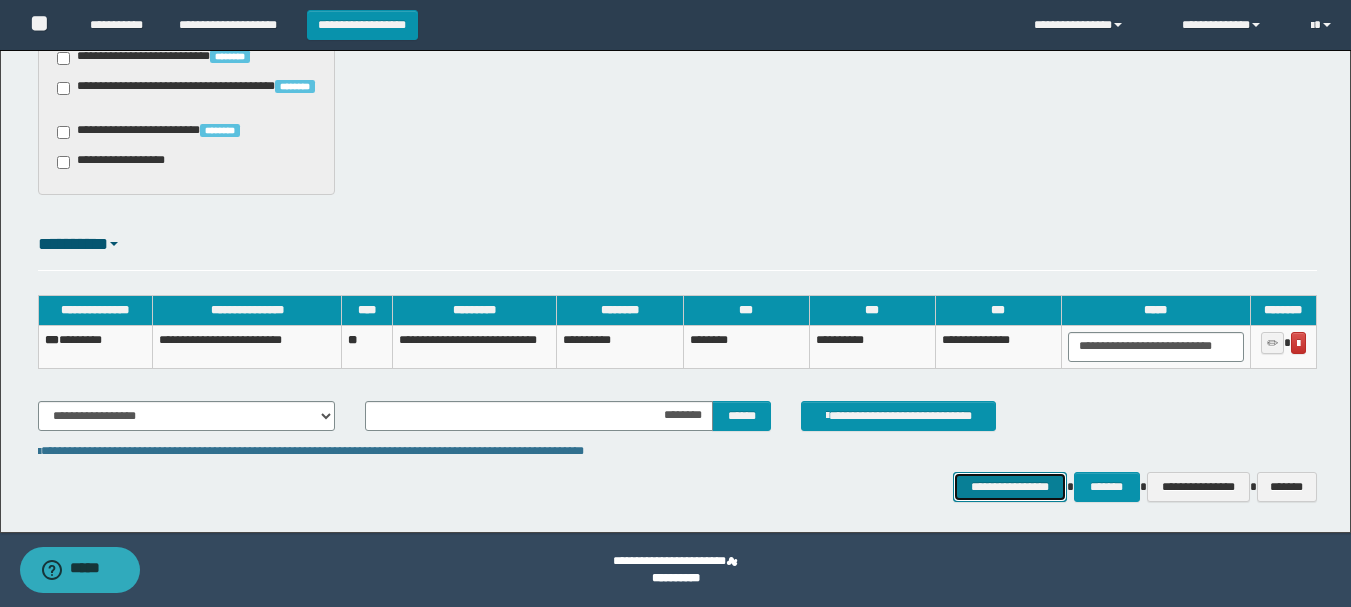 click on "**********" at bounding box center [1009, 487] 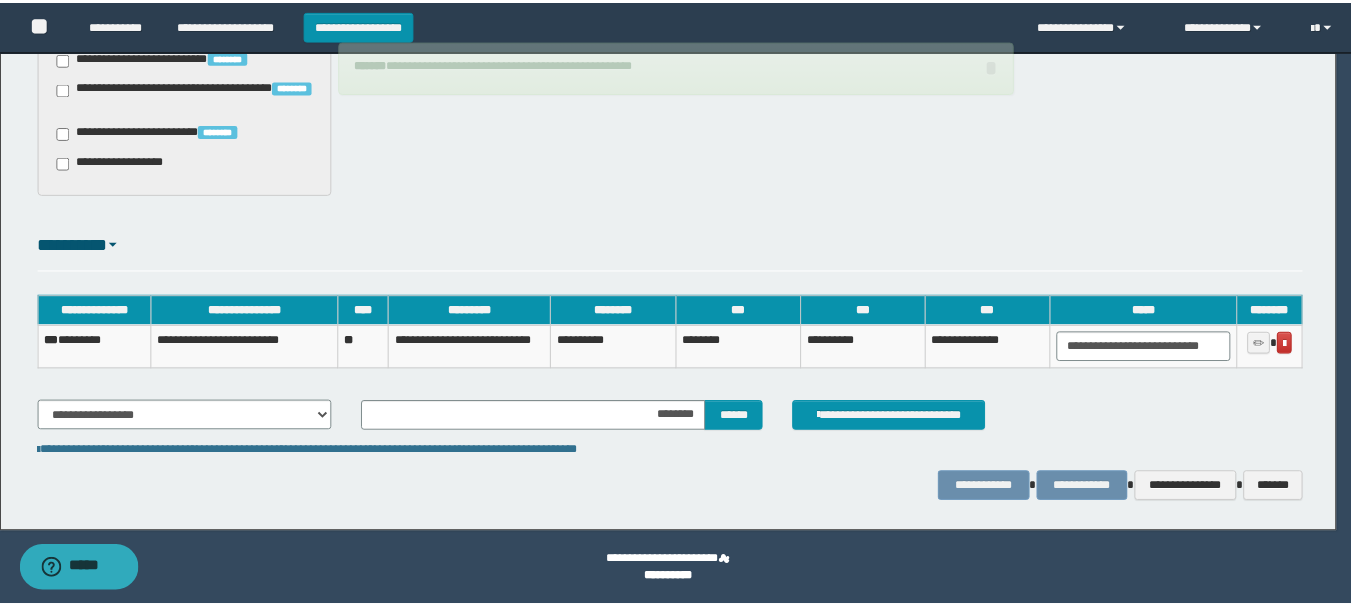 scroll, scrollTop: 1677, scrollLeft: 0, axis: vertical 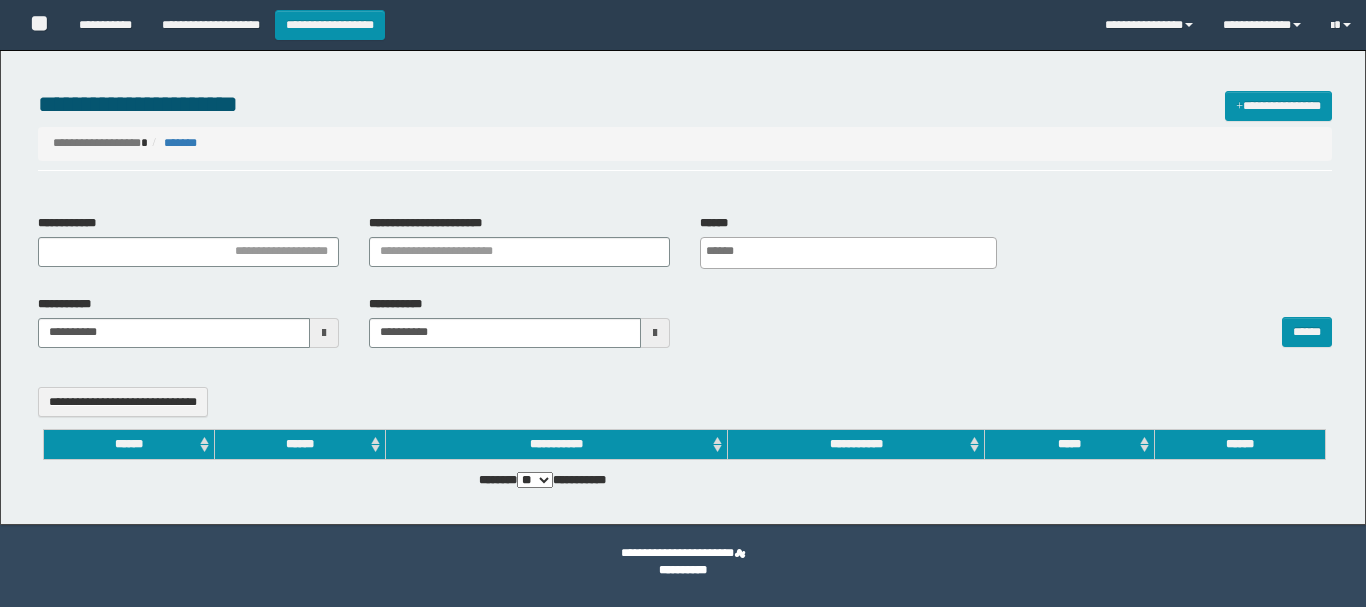 select 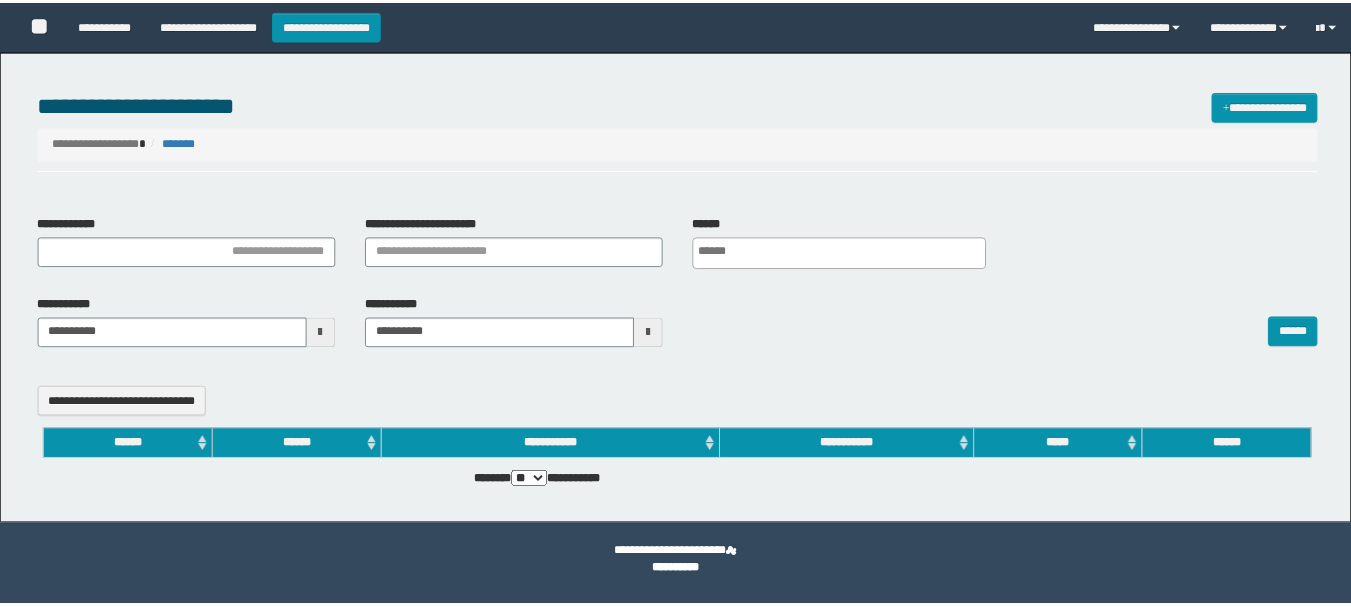 scroll, scrollTop: 0, scrollLeft: 0, axis: both 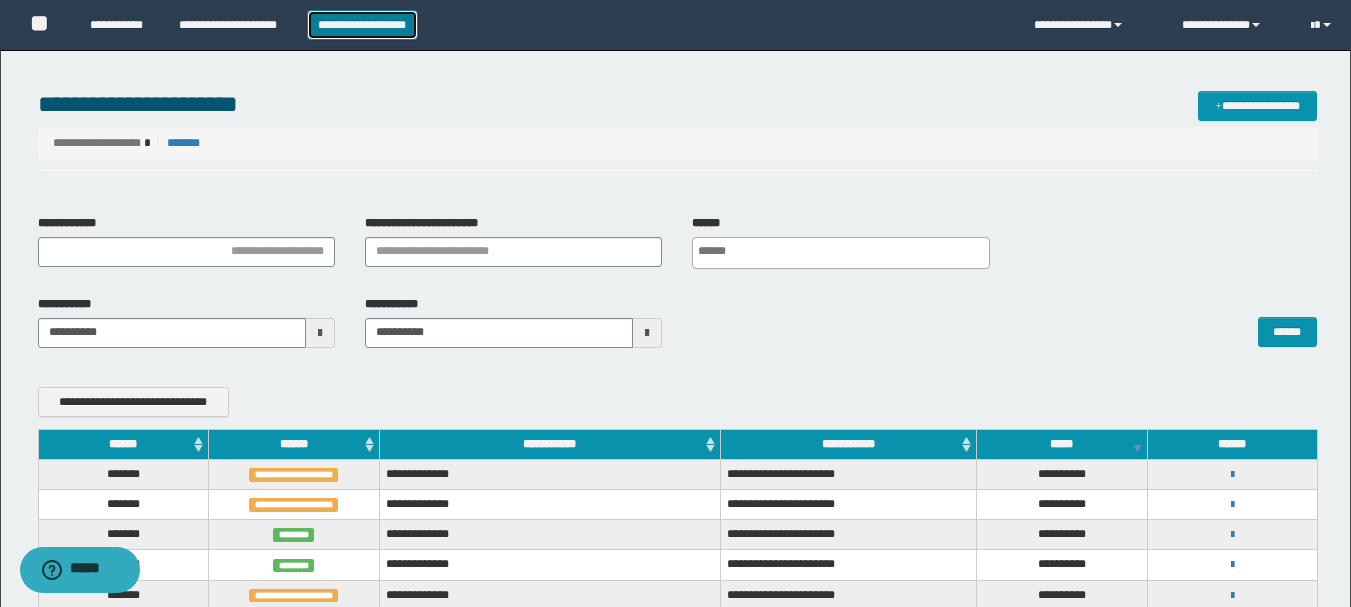 click on "**********" at bounding box center [362, 25] 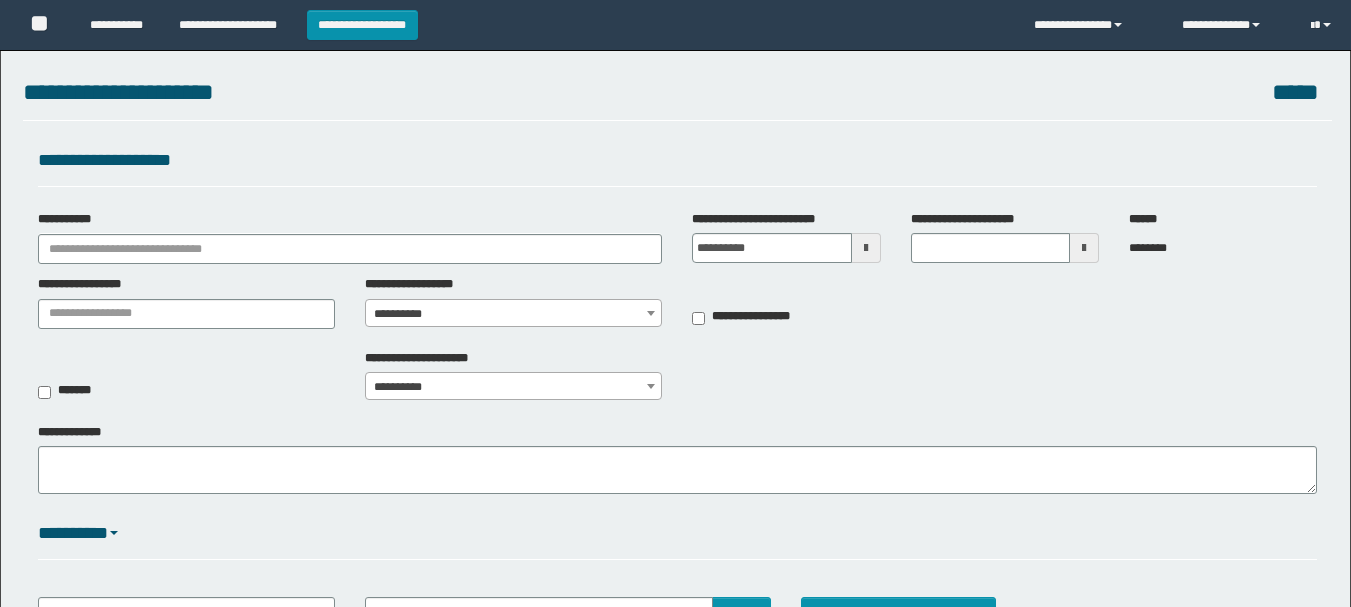 scroll, scrollTop: 0, scrollLeft: 0, axis: both 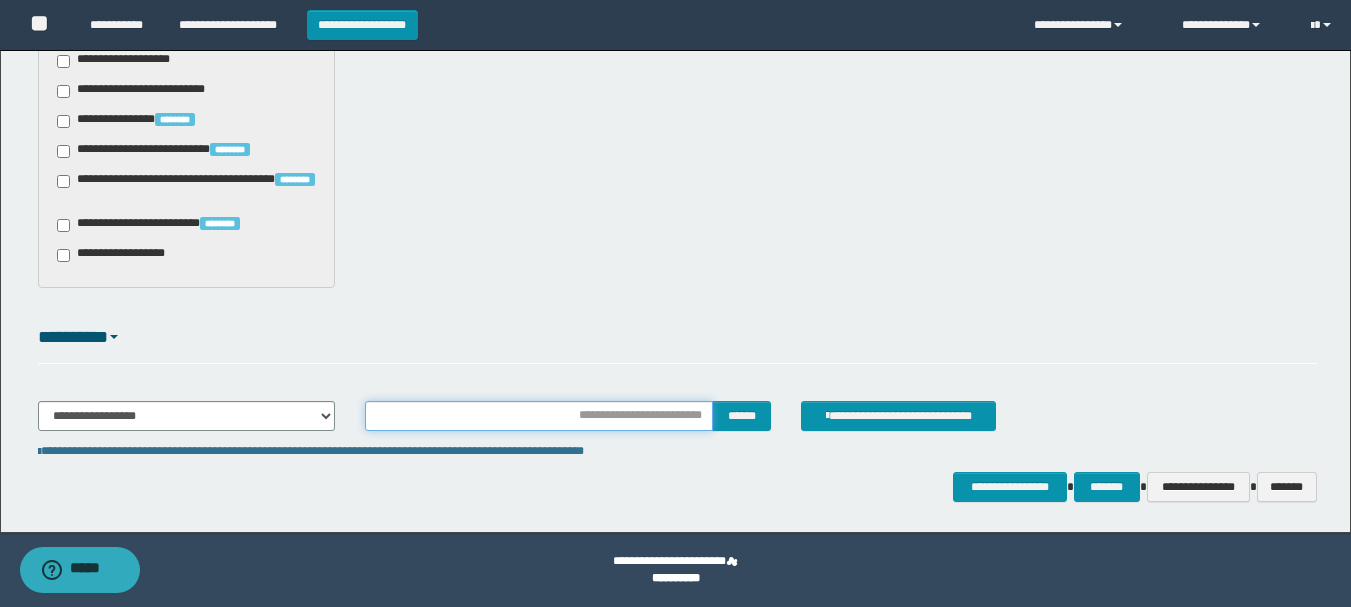 click at bounding box center (539, 416) 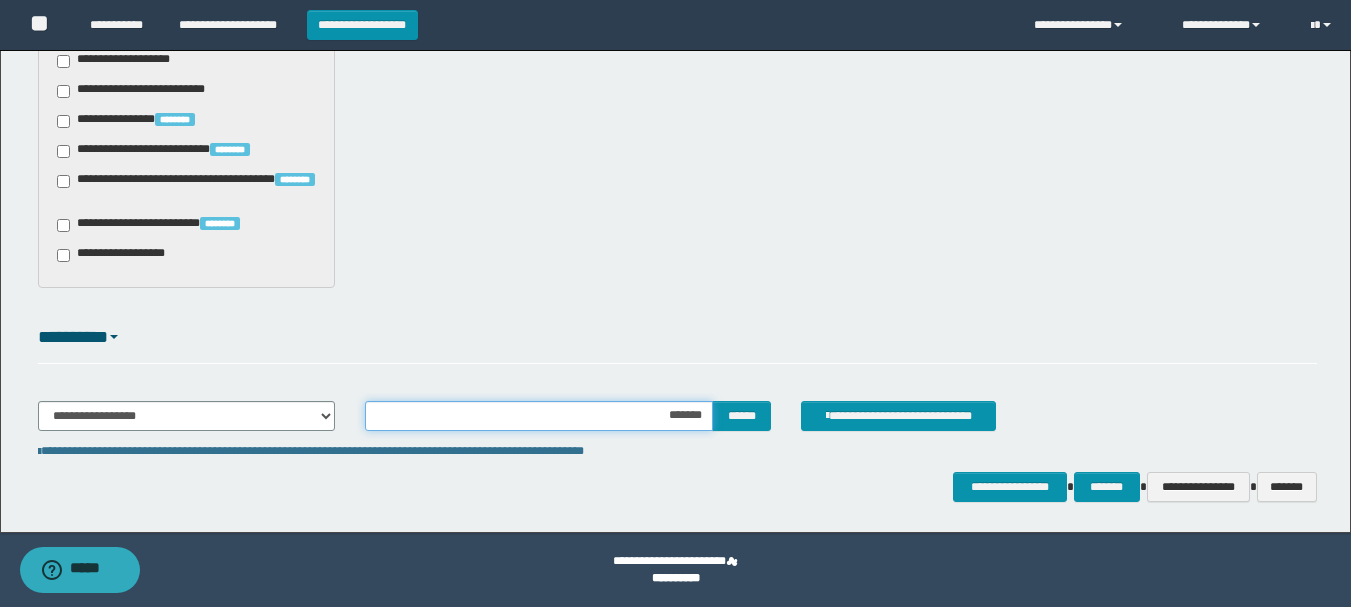 type on "********" 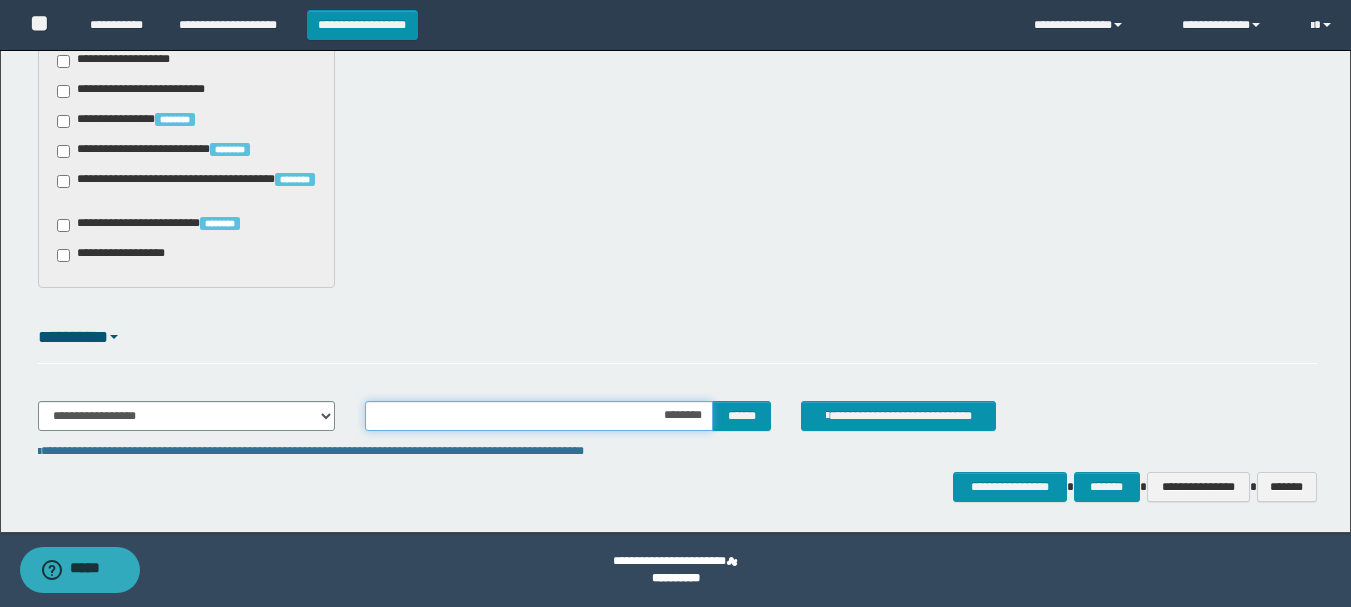 drag, startPoint x: 588, startPoint y: 419, endPoint x: 709, endPoint y: 429, distance: 121.41252 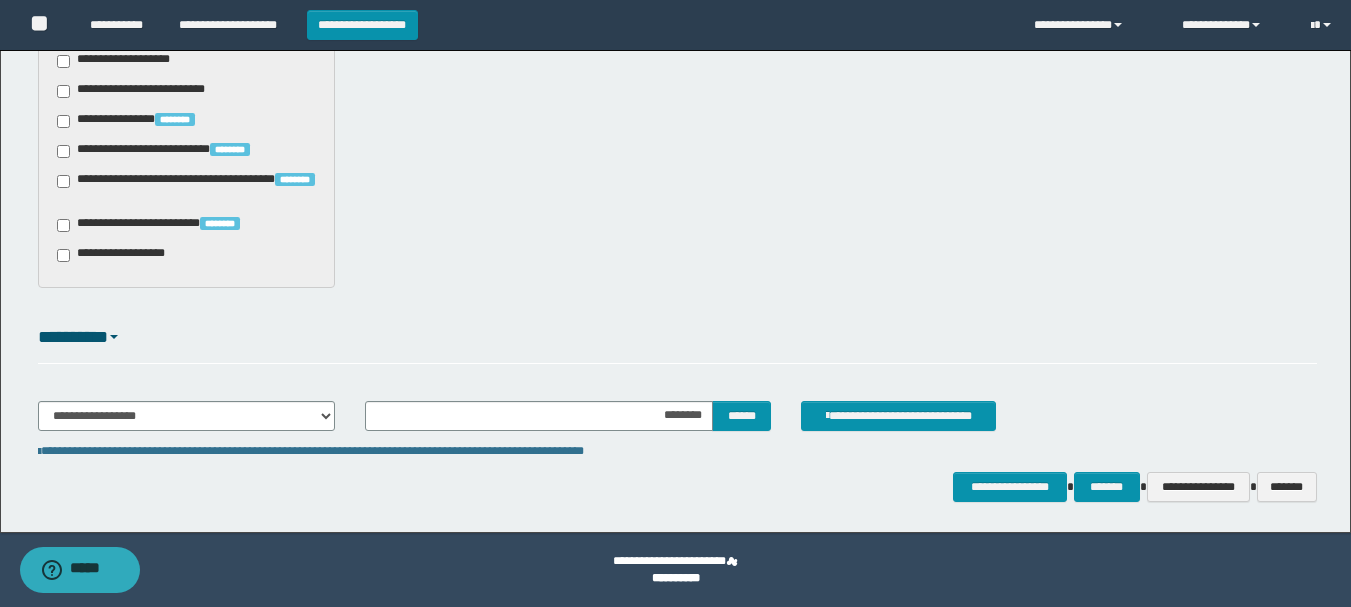 click on "**********" at bounding box center (677, 424) 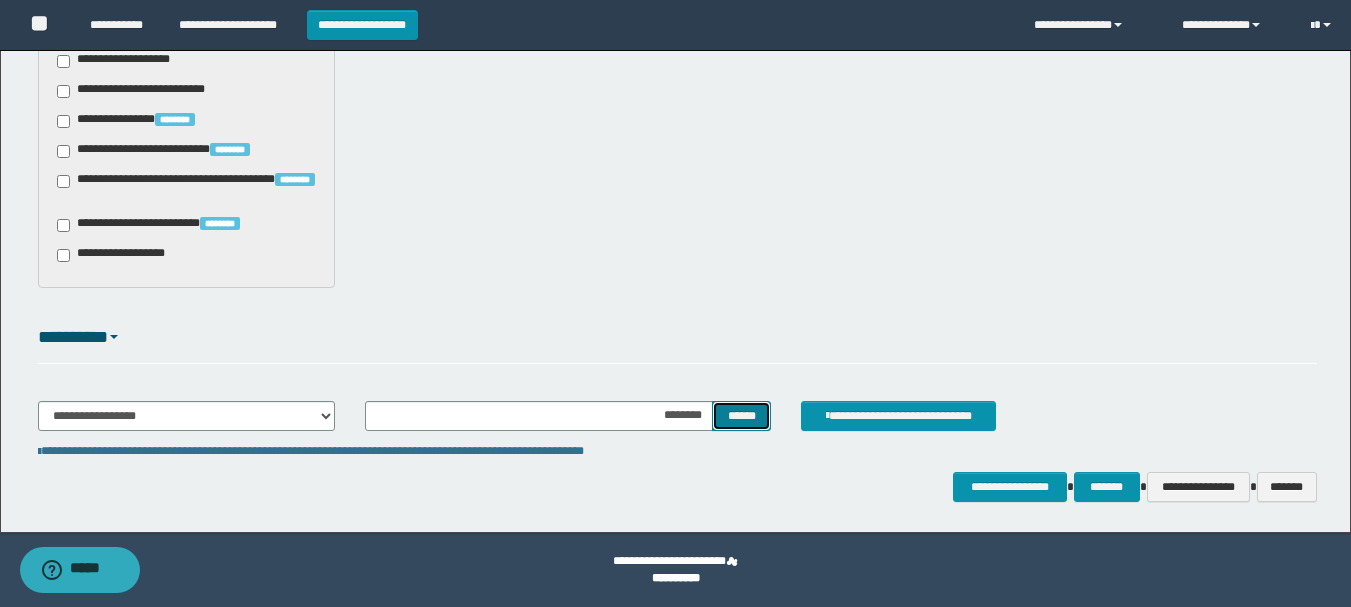 click on "******" at bounding box center [741, 416] 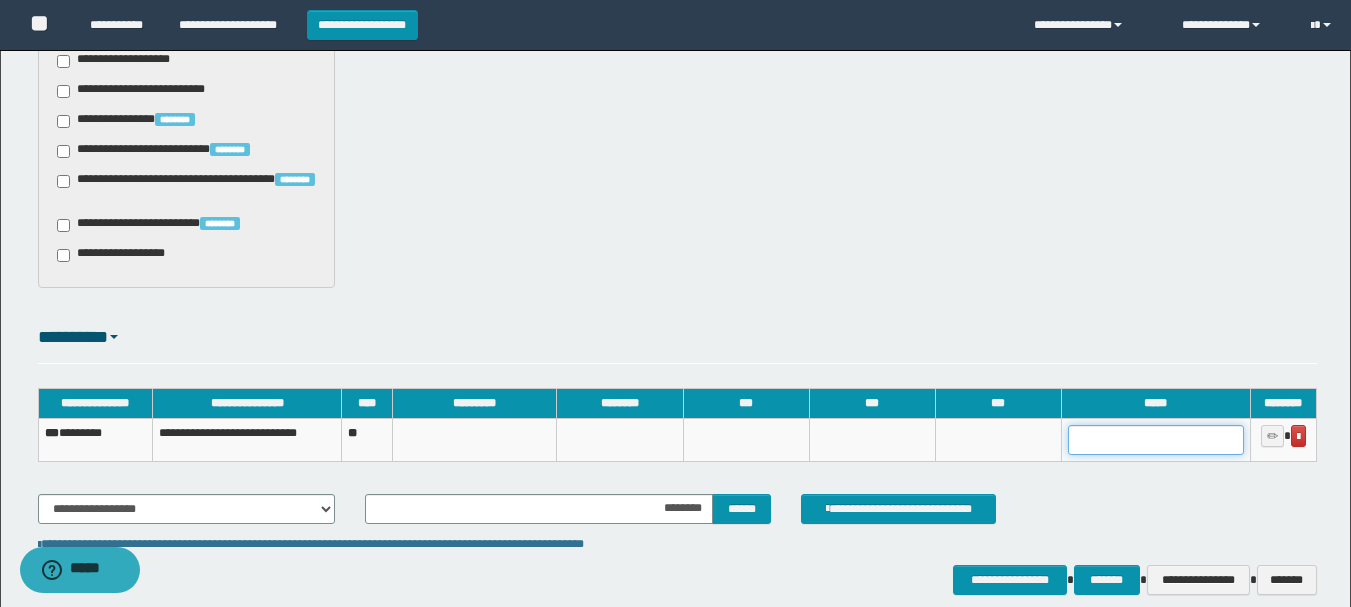 click at bounding box center (1156, 440) 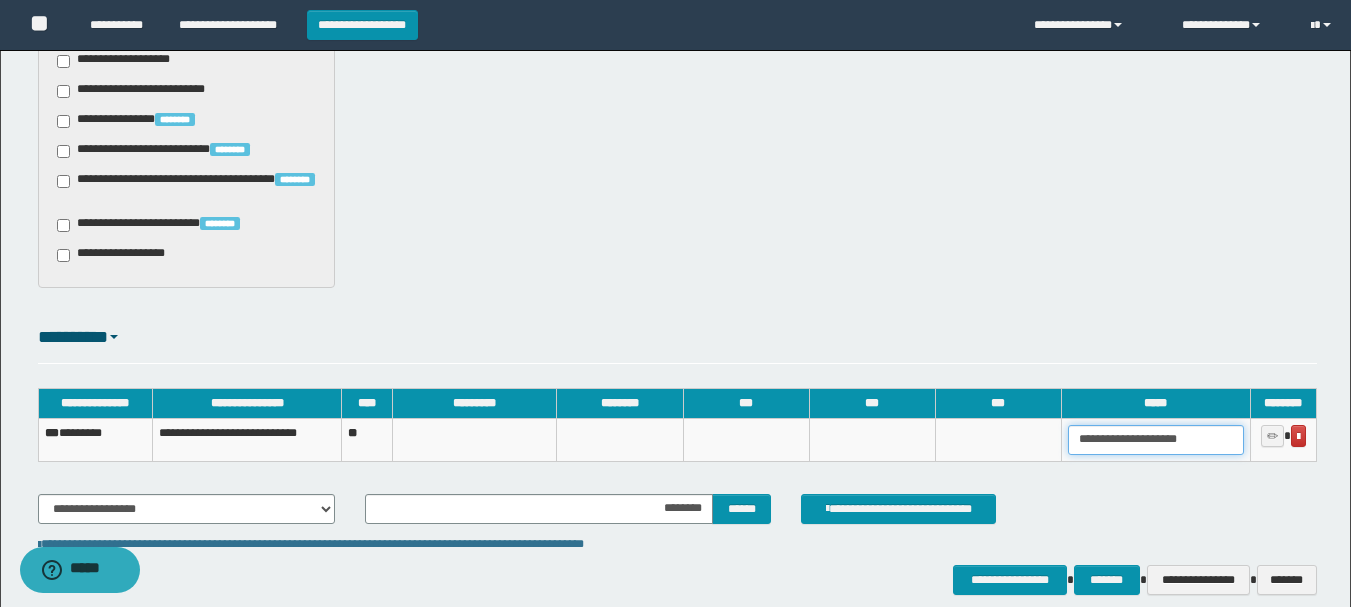 type on "**********" 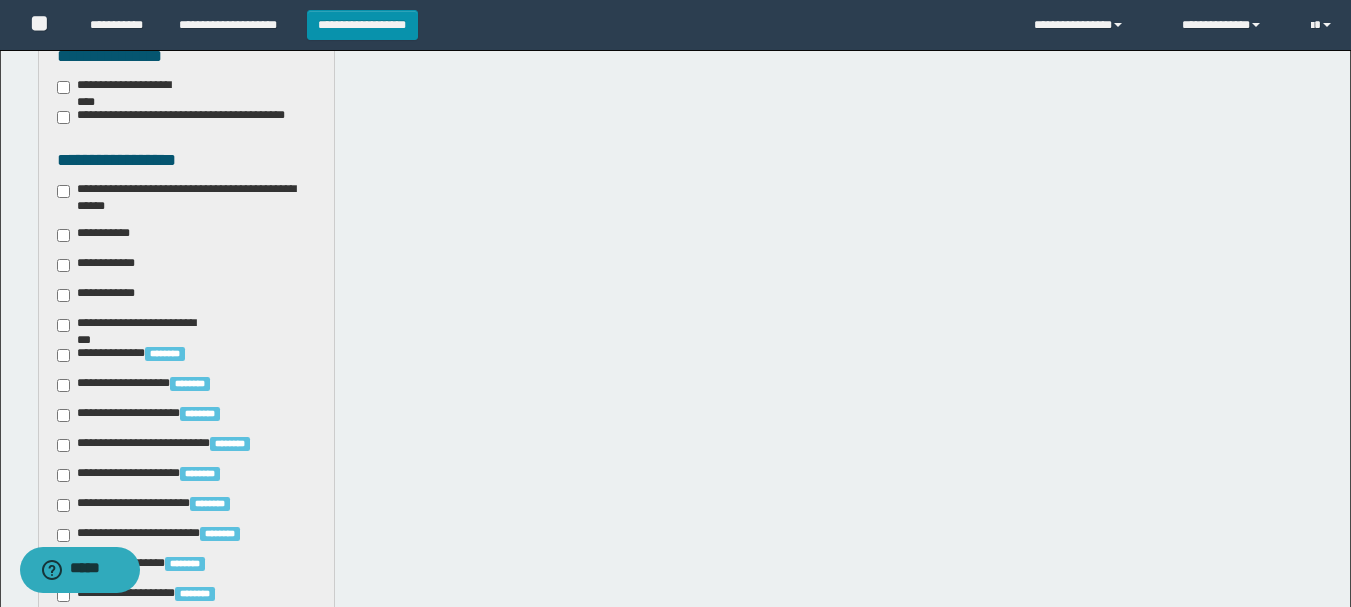 scroll, scrollTop: 298, scrollLeft: 0, axis: vertical 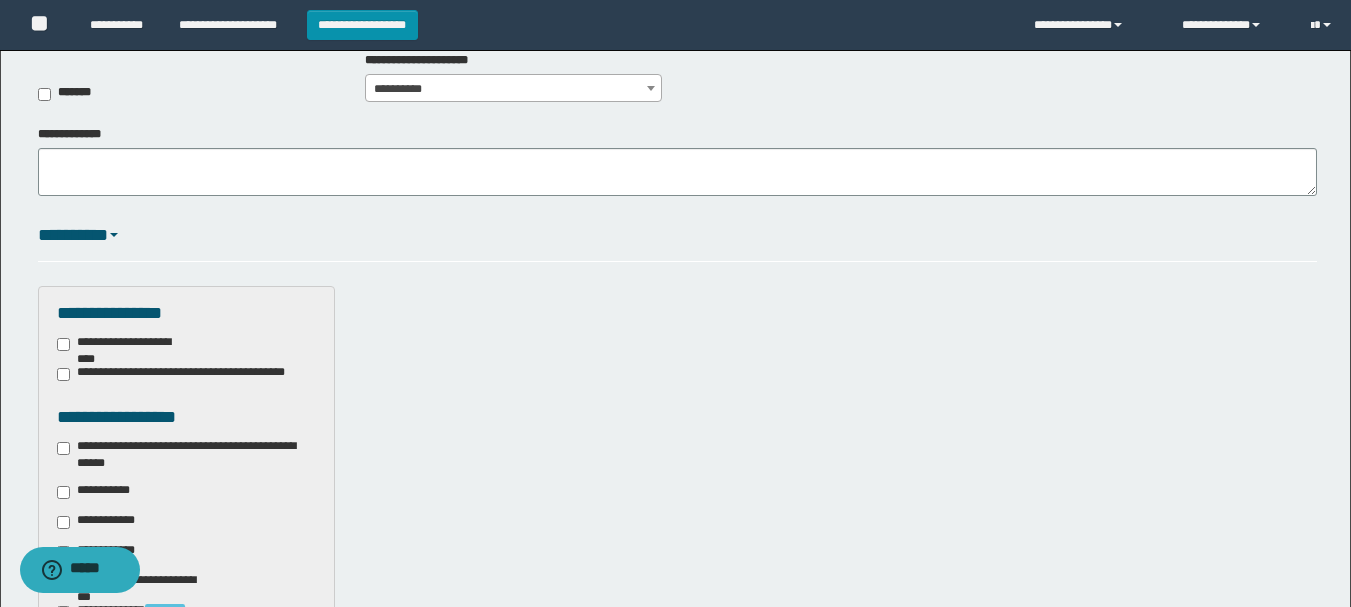 click on "**********" at bounding box center (186, 455) 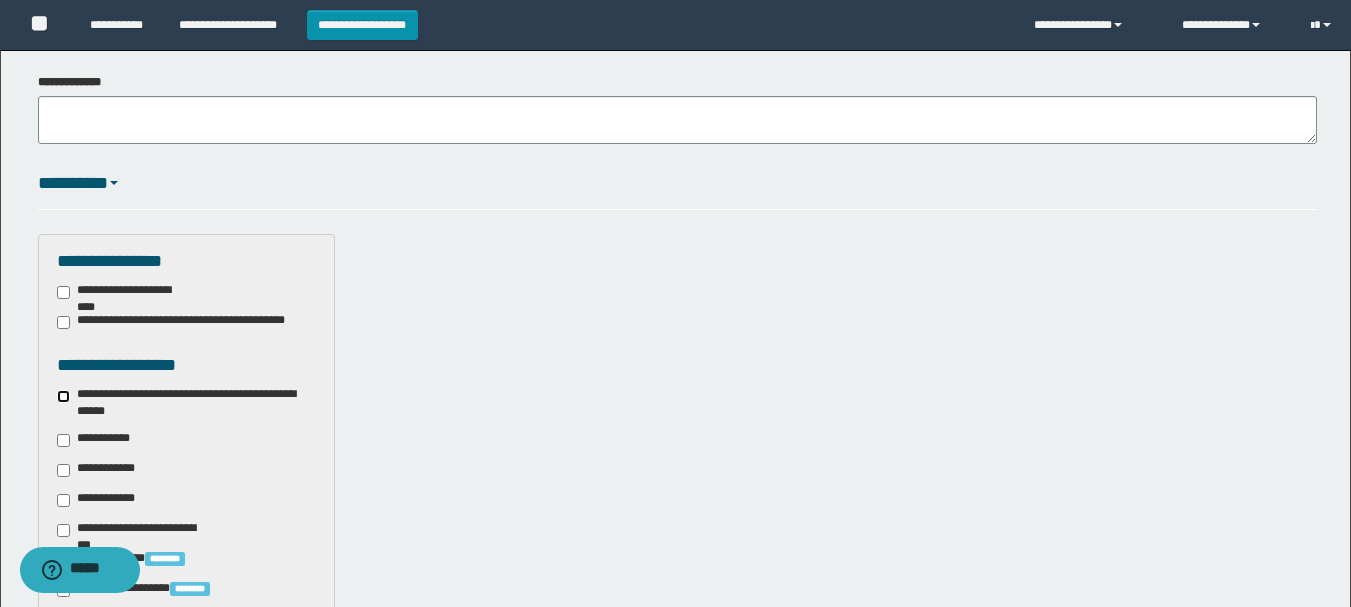 scroll, scrollTop: 398, scrollLeft: 0, axis: vertical 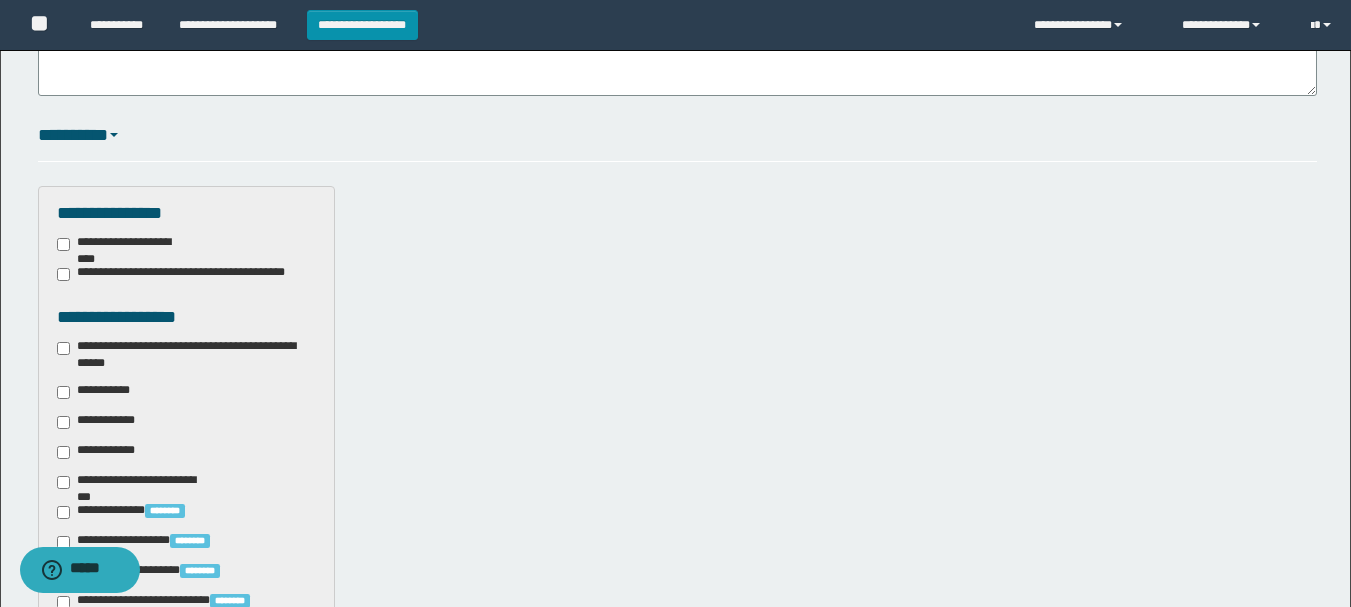 click on "**********" at bounding box center (97, 392) 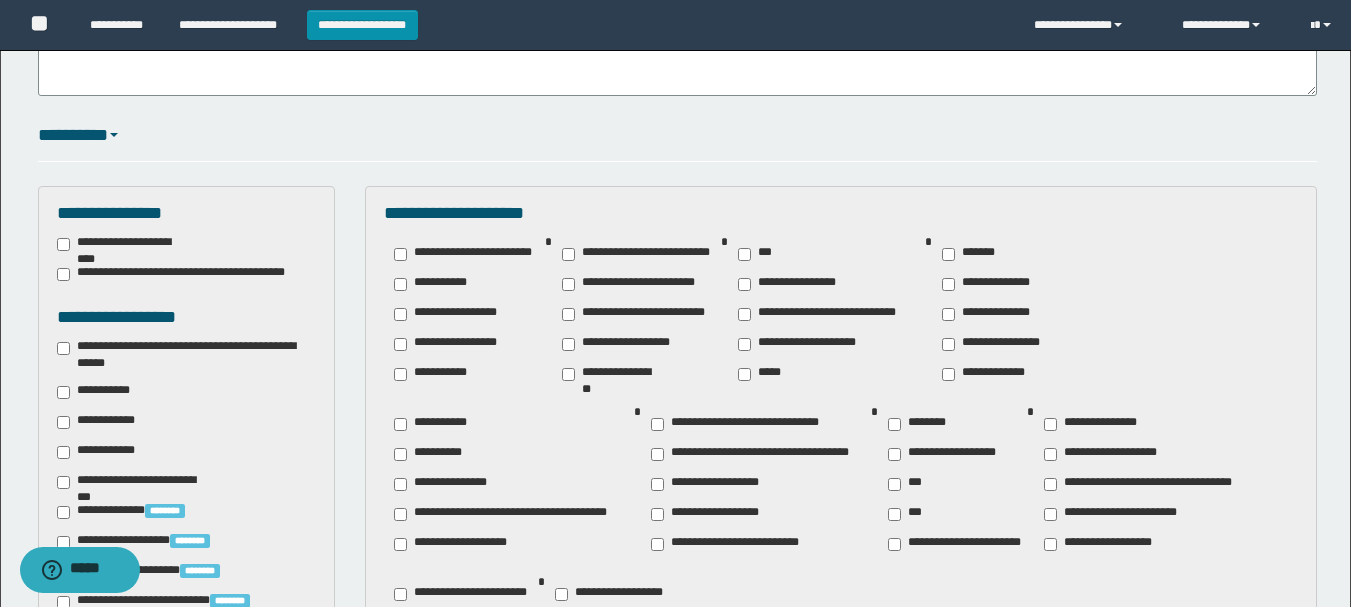 click on "**********" at bounding box center (1148, 484) 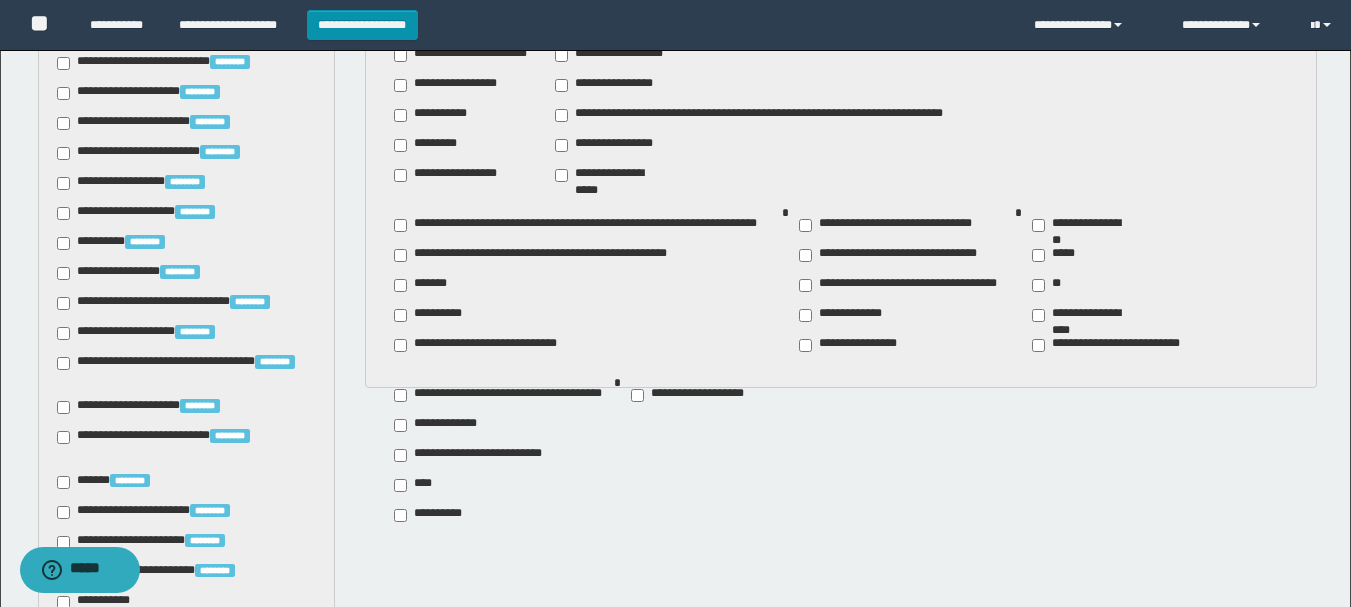 scroll, scrollTop: 998, scrollLeft: 0, axis: vertical 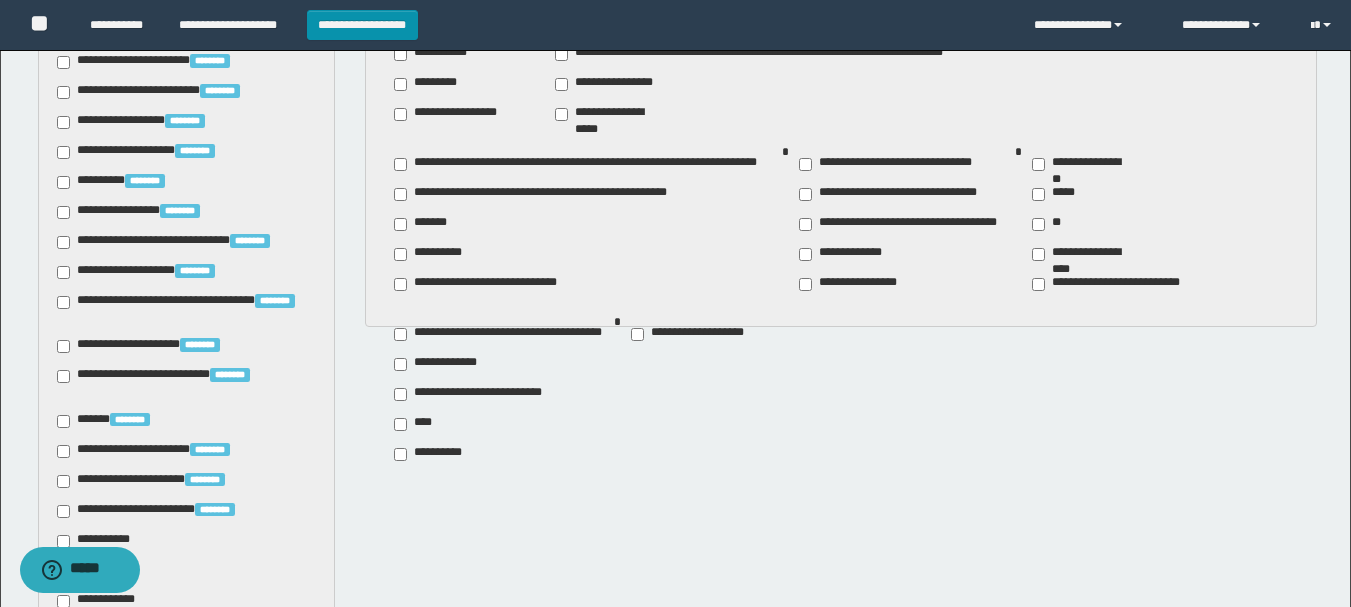click on "**********" at bounding box center (97, 541) 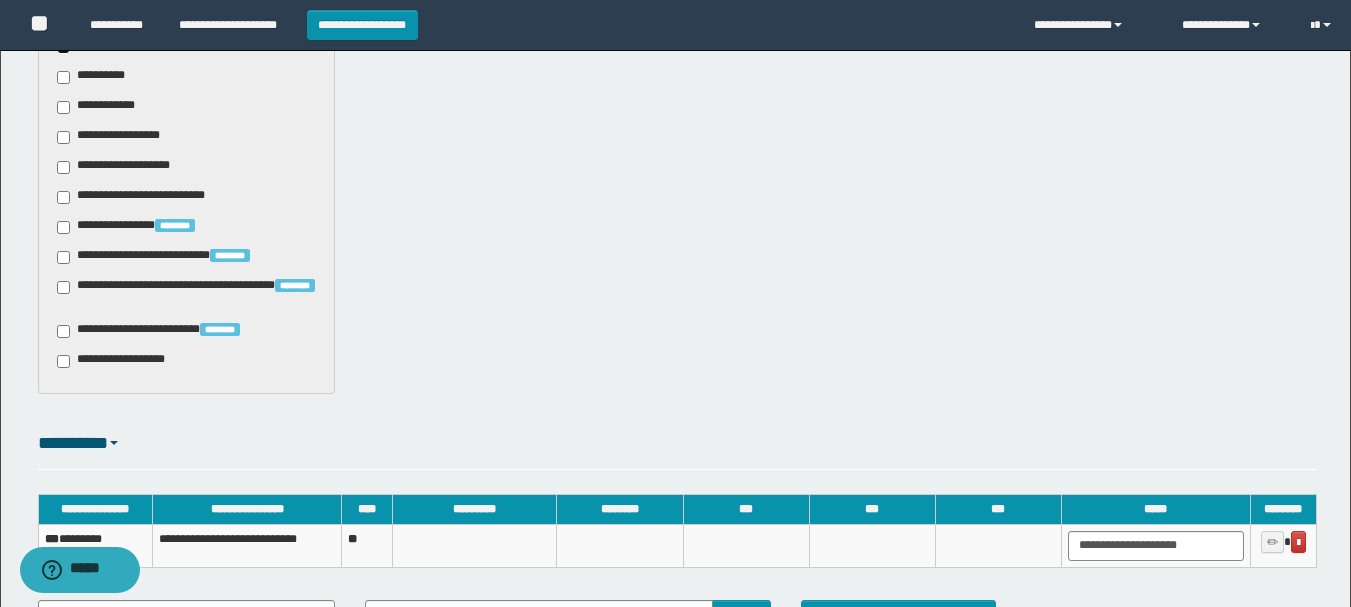 scroll, scrollTop: 1491, scrollLeft: 0, axis: vertical 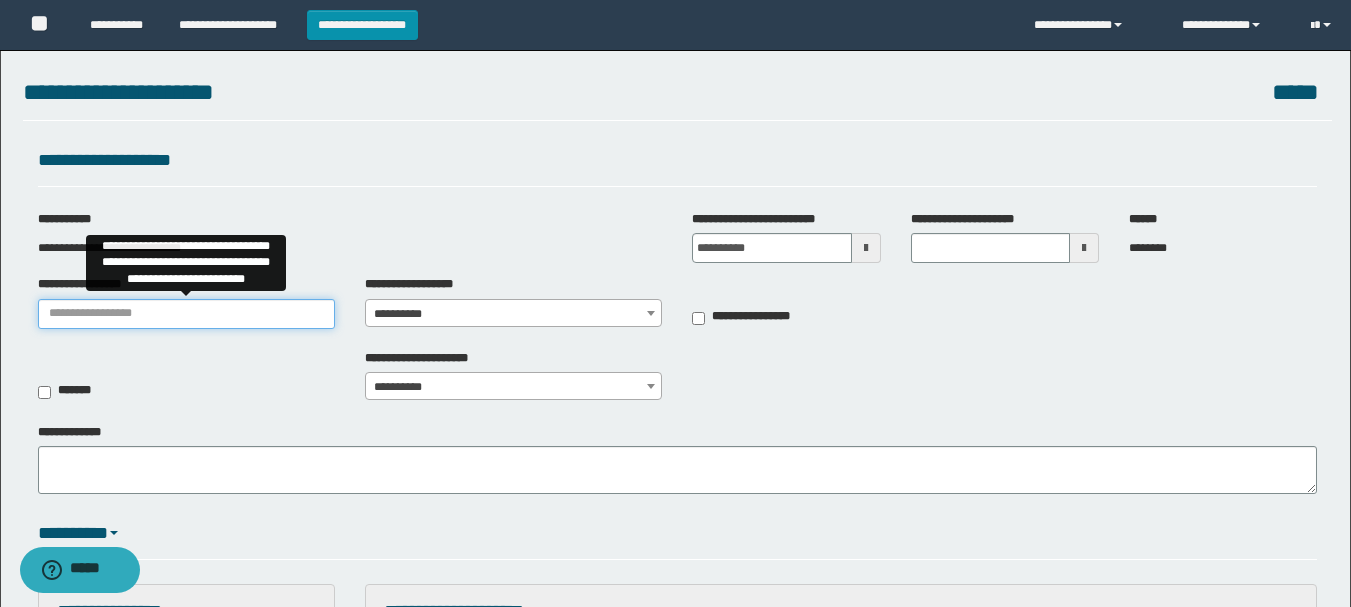 click on "**********" at bounding box center [186, 314] 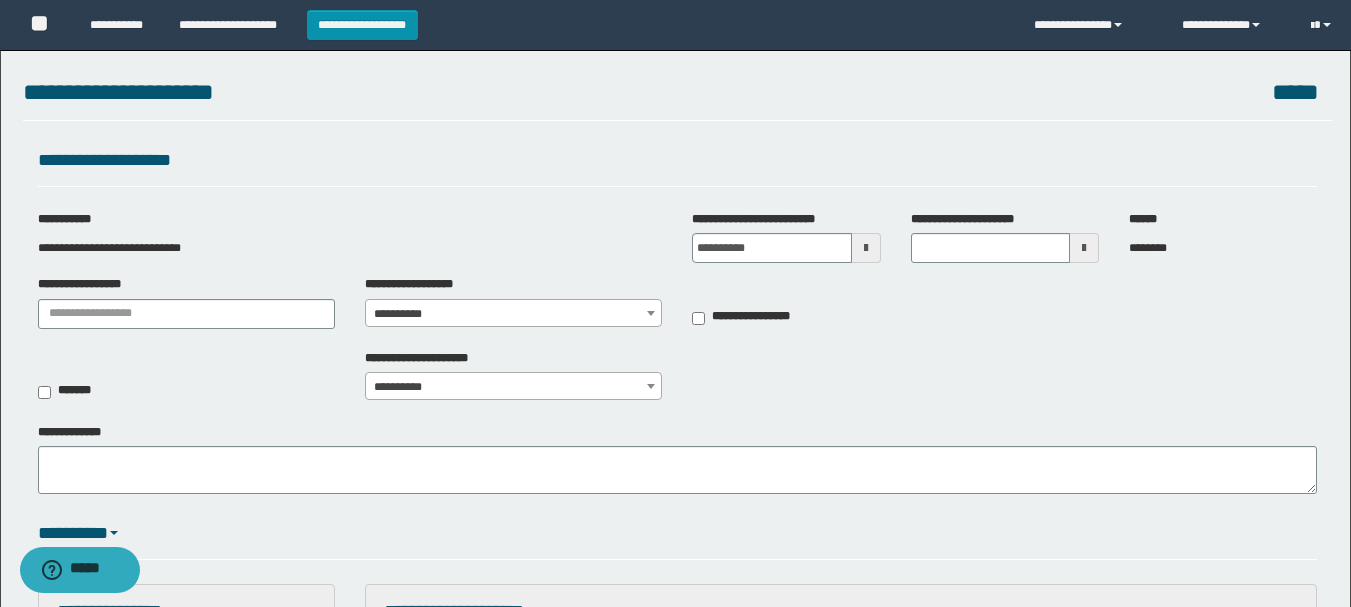 click on "**********" at bounding box center (513, 314) 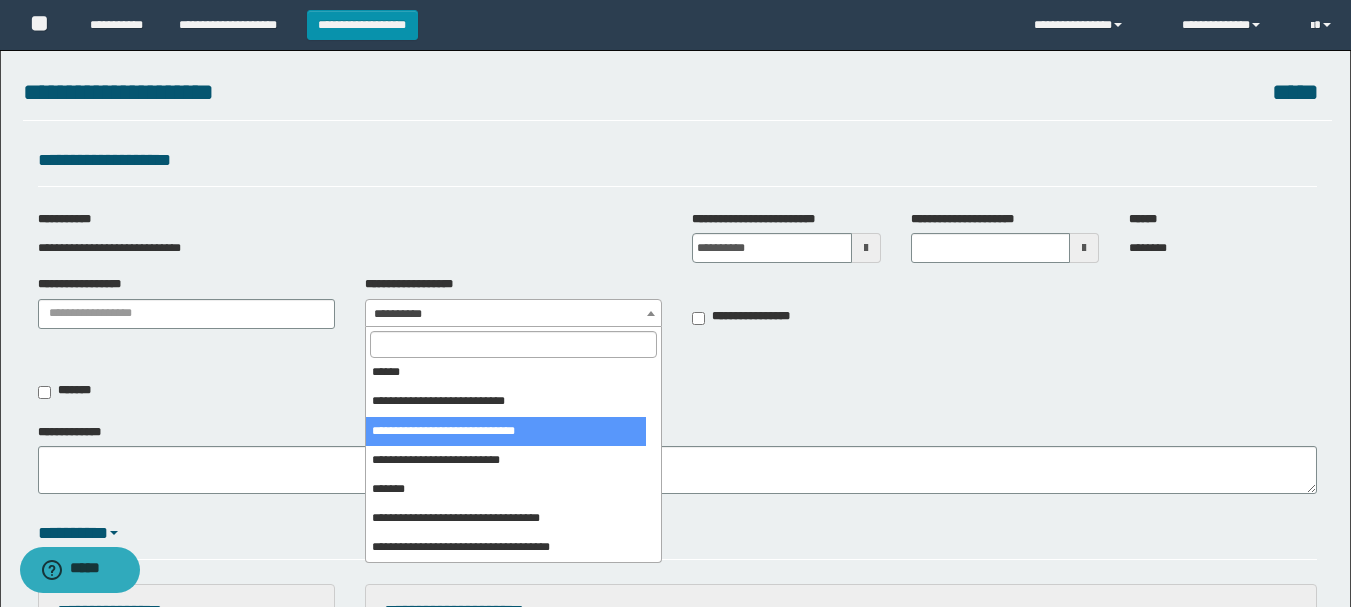 scroll, scrollTop: 400, scrollLeft: 0, axis: vertical 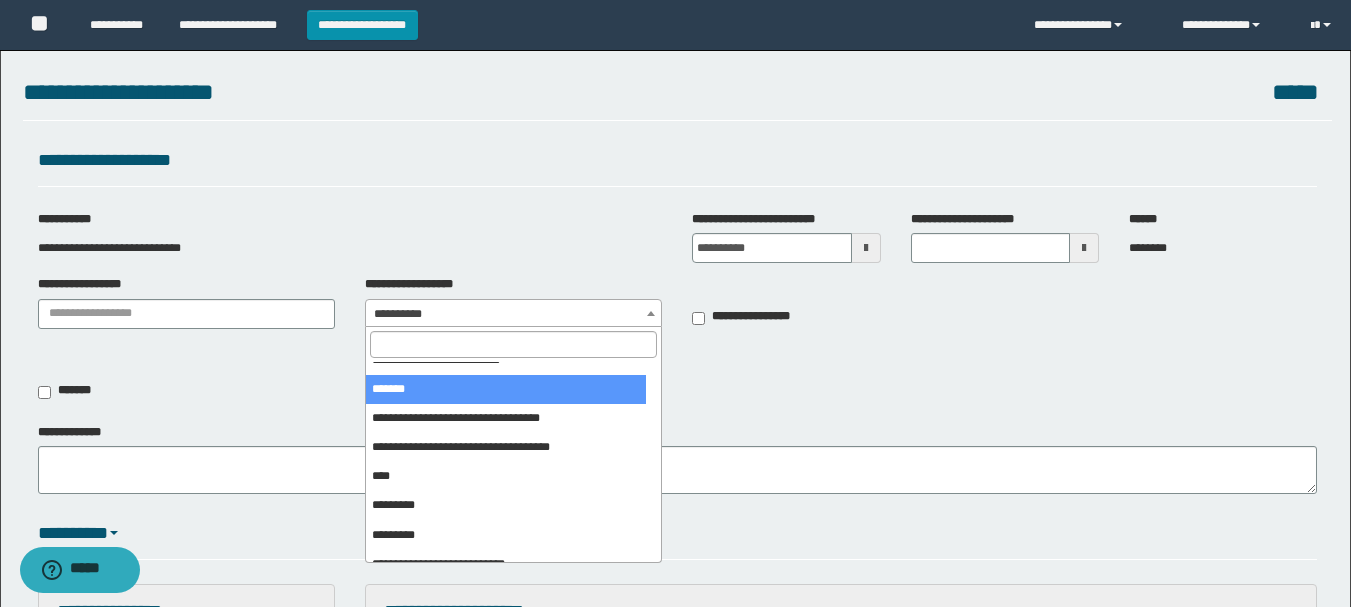 select on "***" 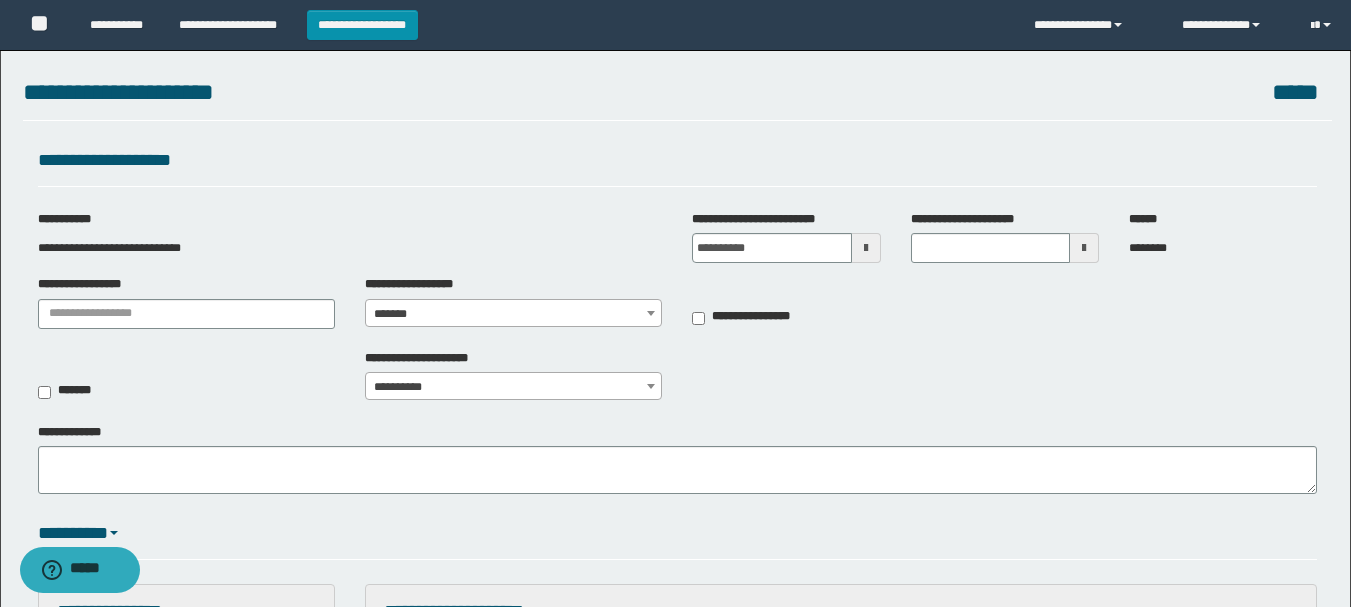 click at bounding box center (866, 248) 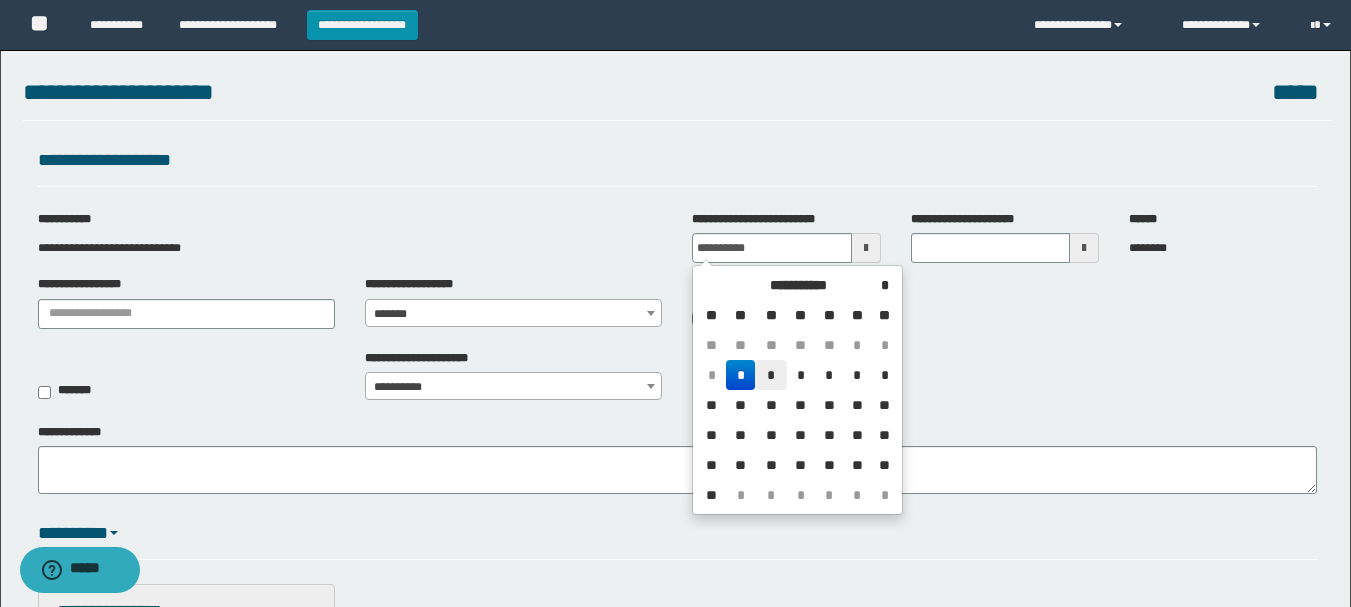 click on "*" at bounding box center [771, 375] 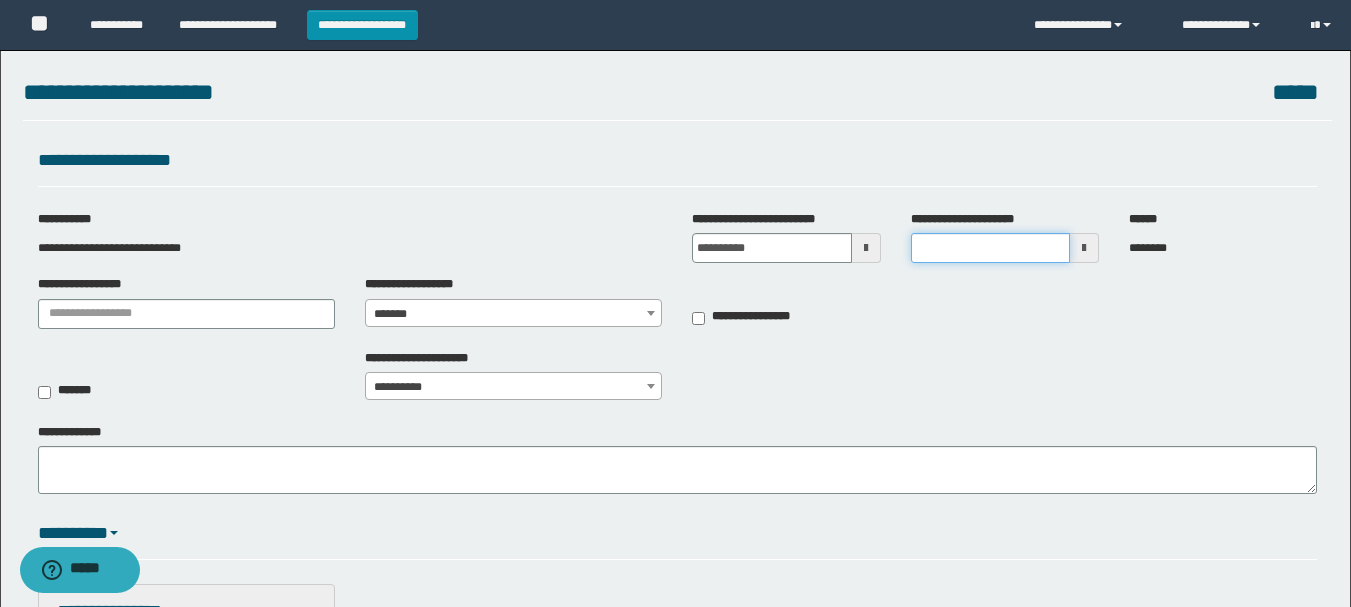 click on "**********" at bounding box center (990, 248) 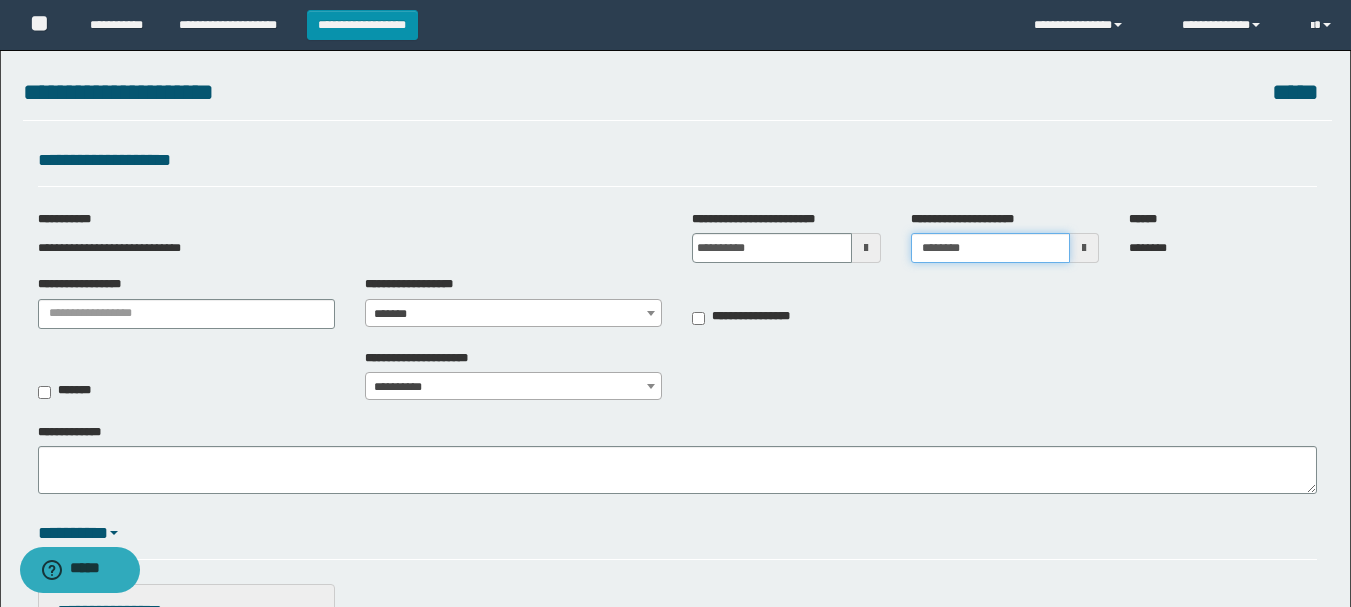 drag, startPoint x: 963, startPoint y: 251, endPoint x: 955, endPoint y: 261, distance: 12.806249 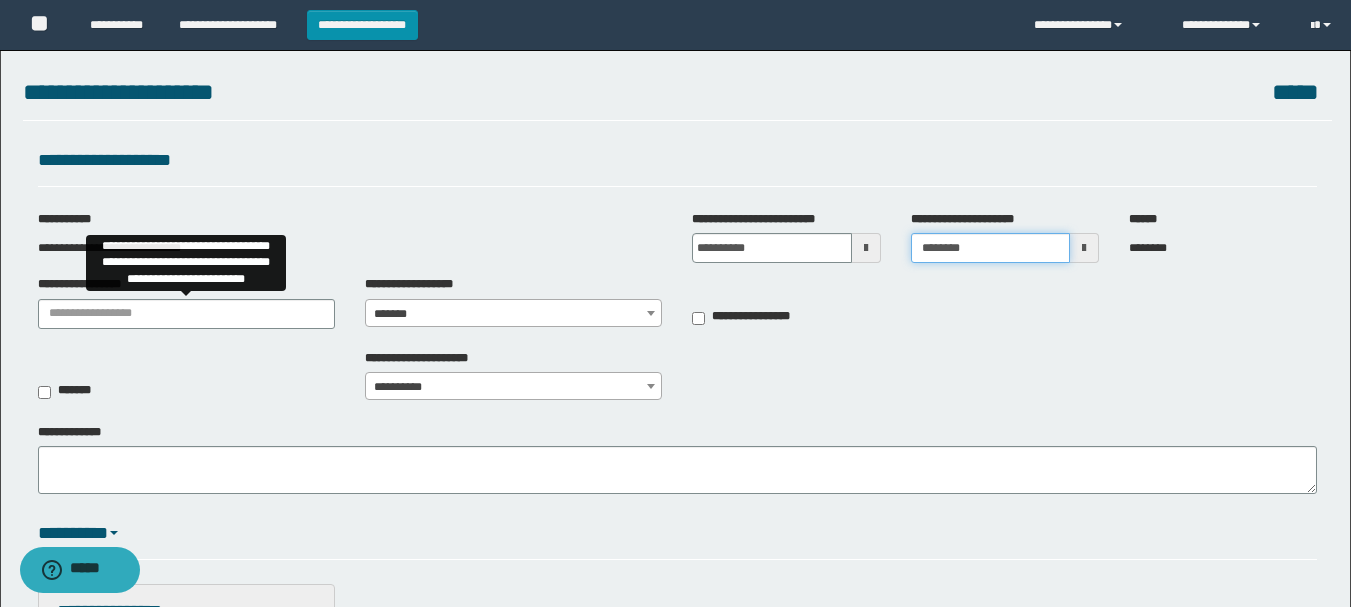 type on "********" 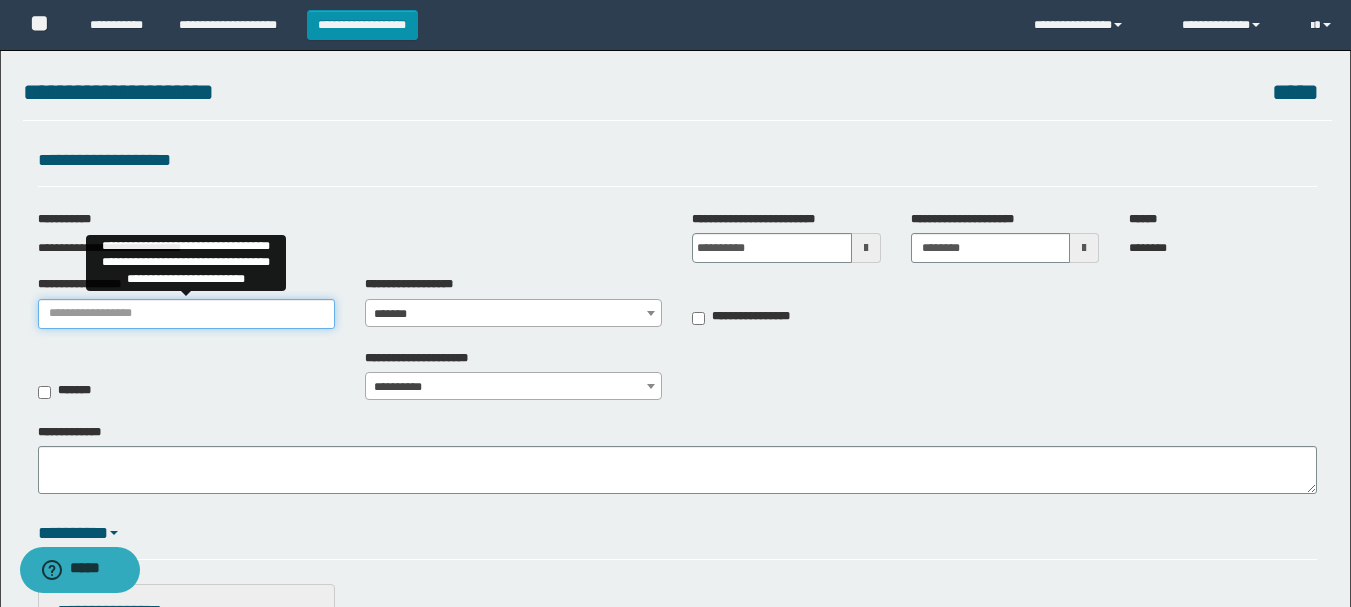 click on "**********" at bounding box center (186, 314) 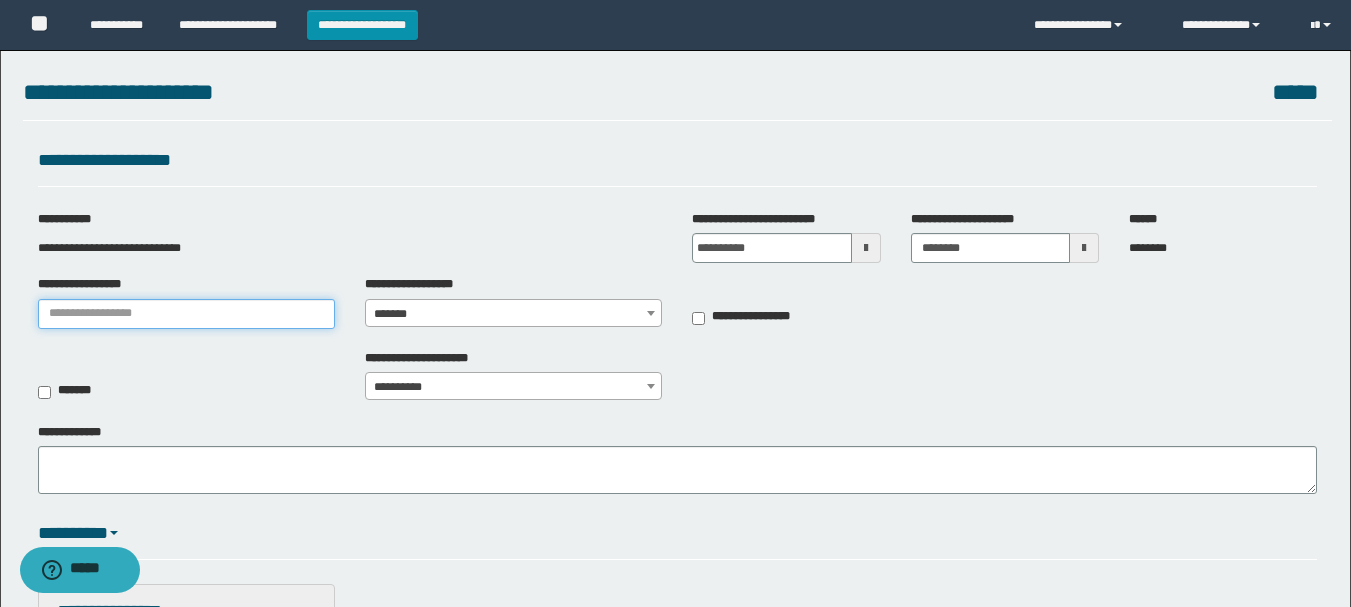 type on "**********" 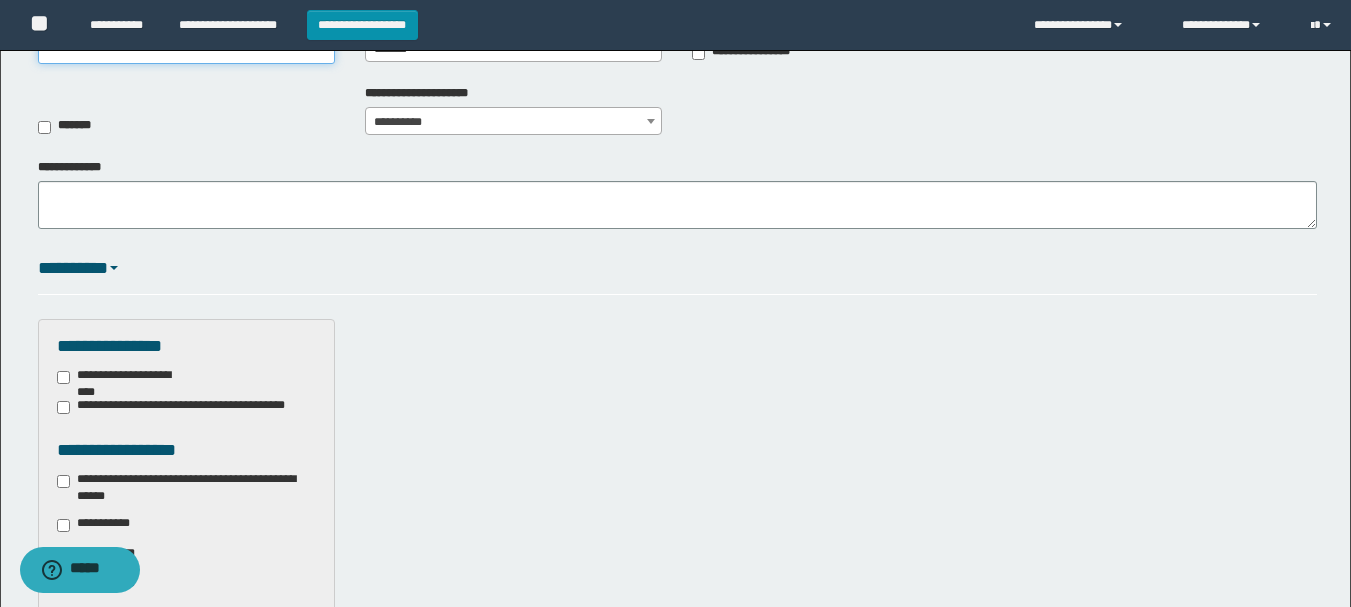 scroll, scrollTop: 300, scrollLeft: 0, axis: vertical 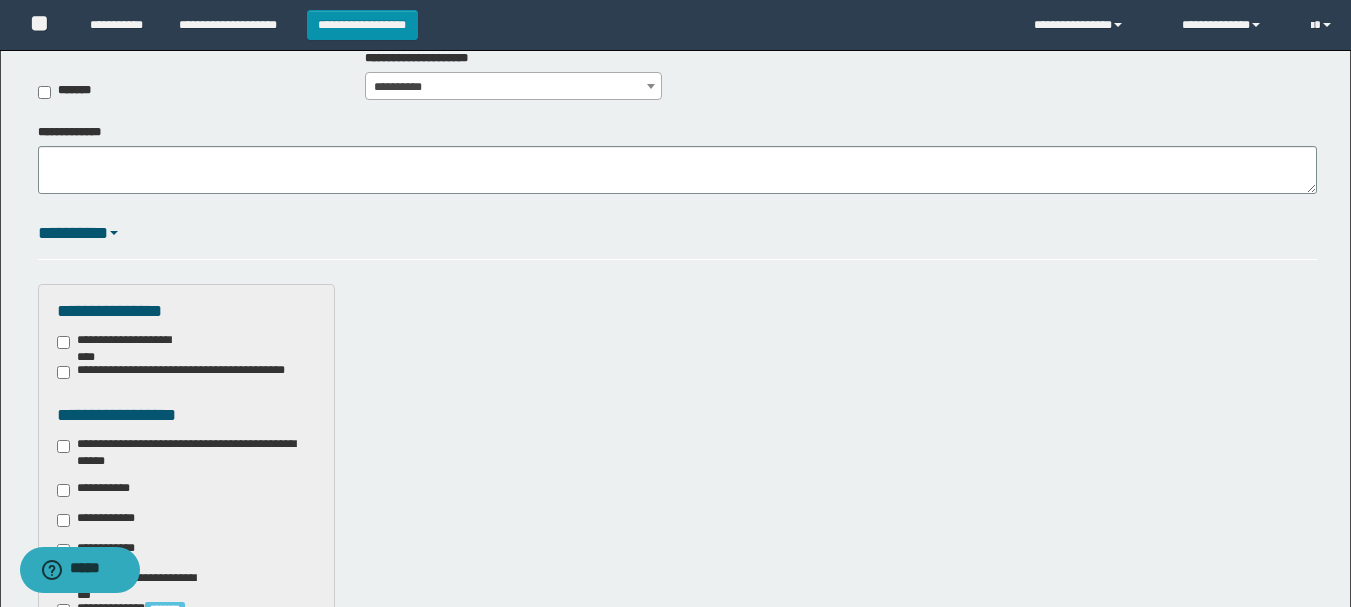 click on "**********" at bounding box center [186, 453] 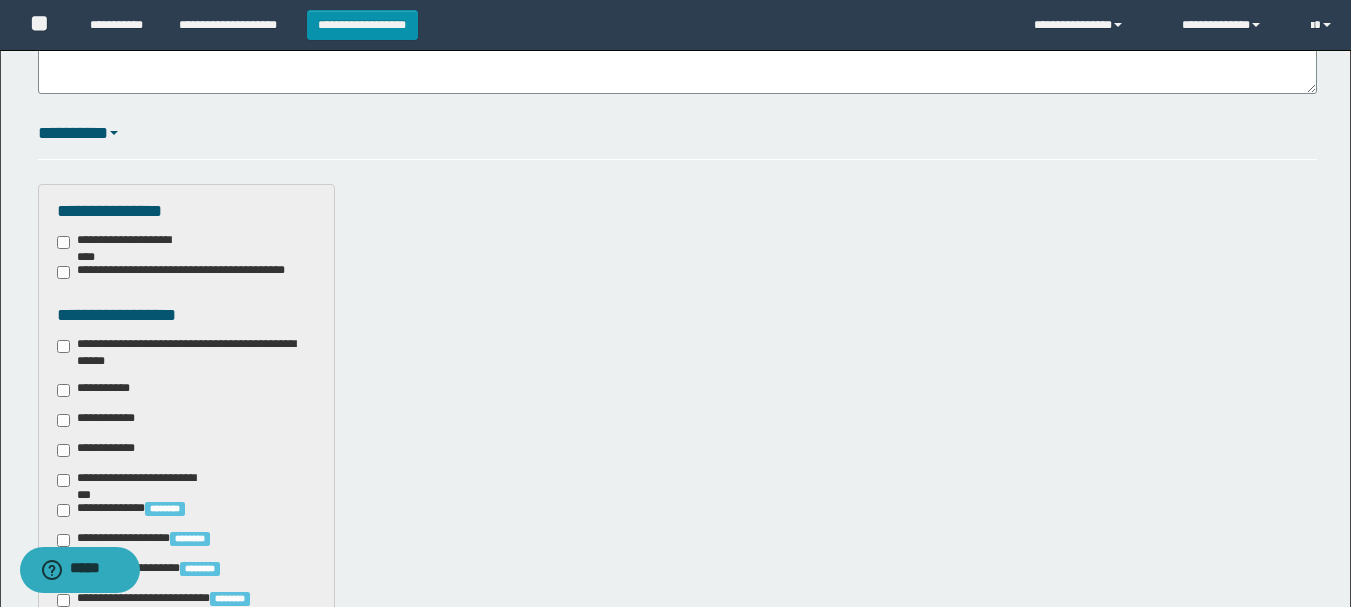 click on "**********" at bounding box center [97, 390] 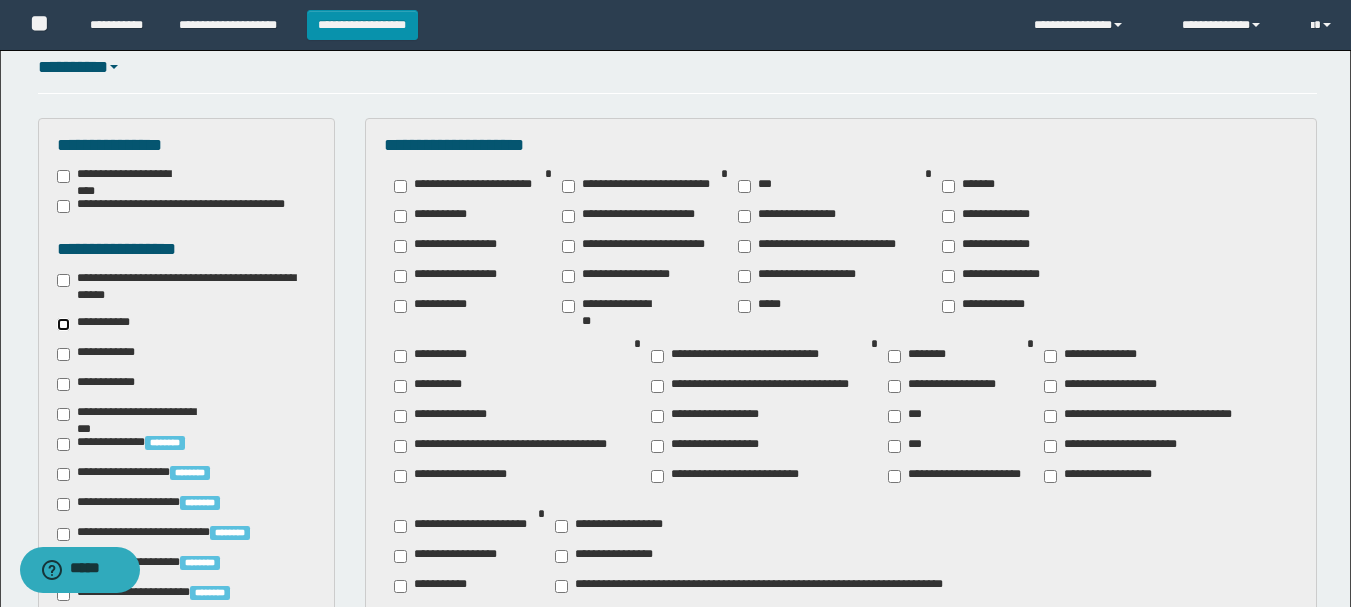 scroll, scrollTop: 500, scrollLeft: 0, axis: vertical 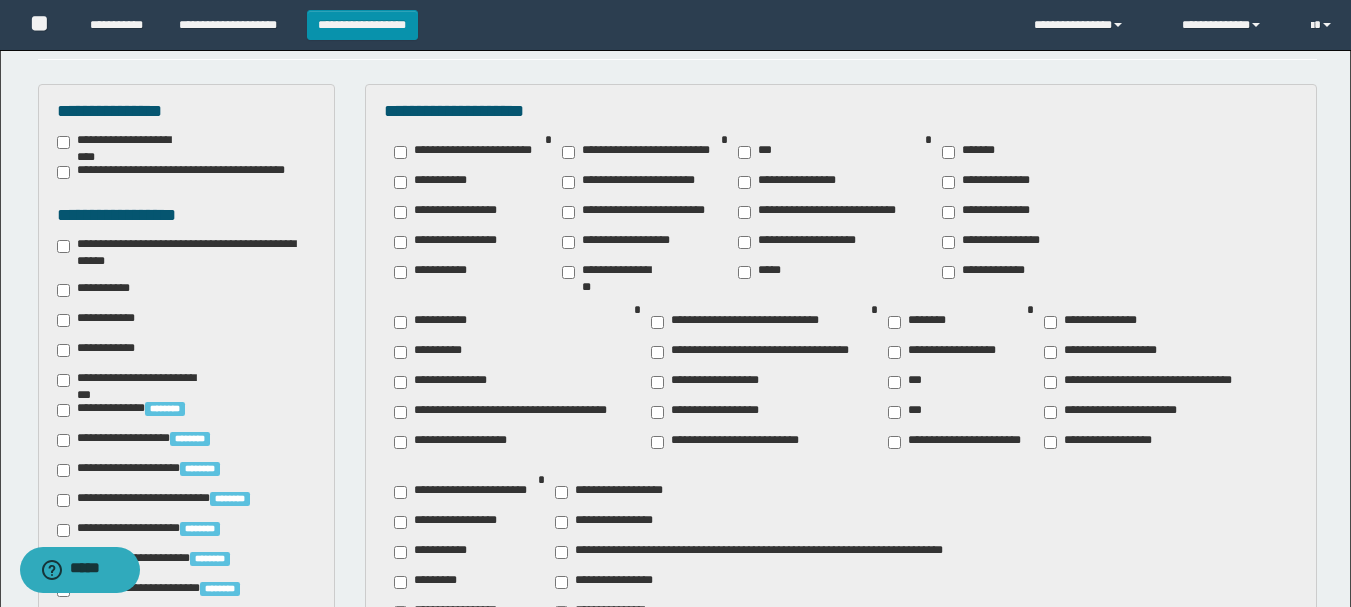 click on "**********" at bounding box center [1148, 382] 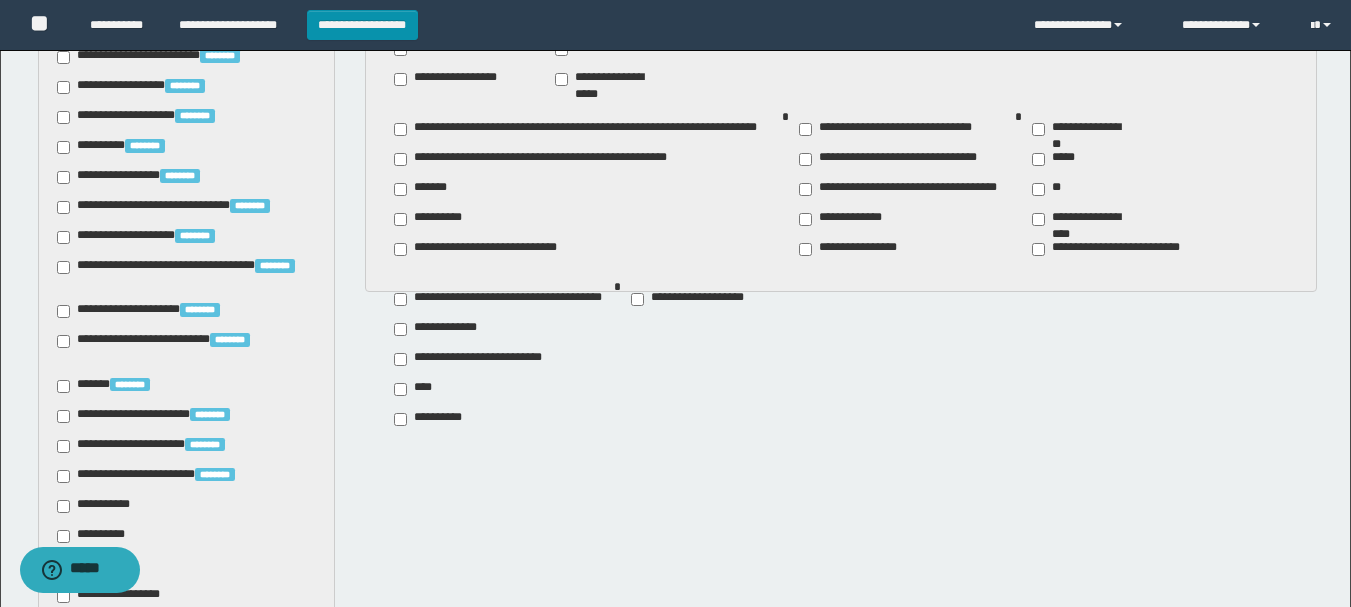 scroll, scrollTop: 1100, scrollLeft: 0, axis: vertical 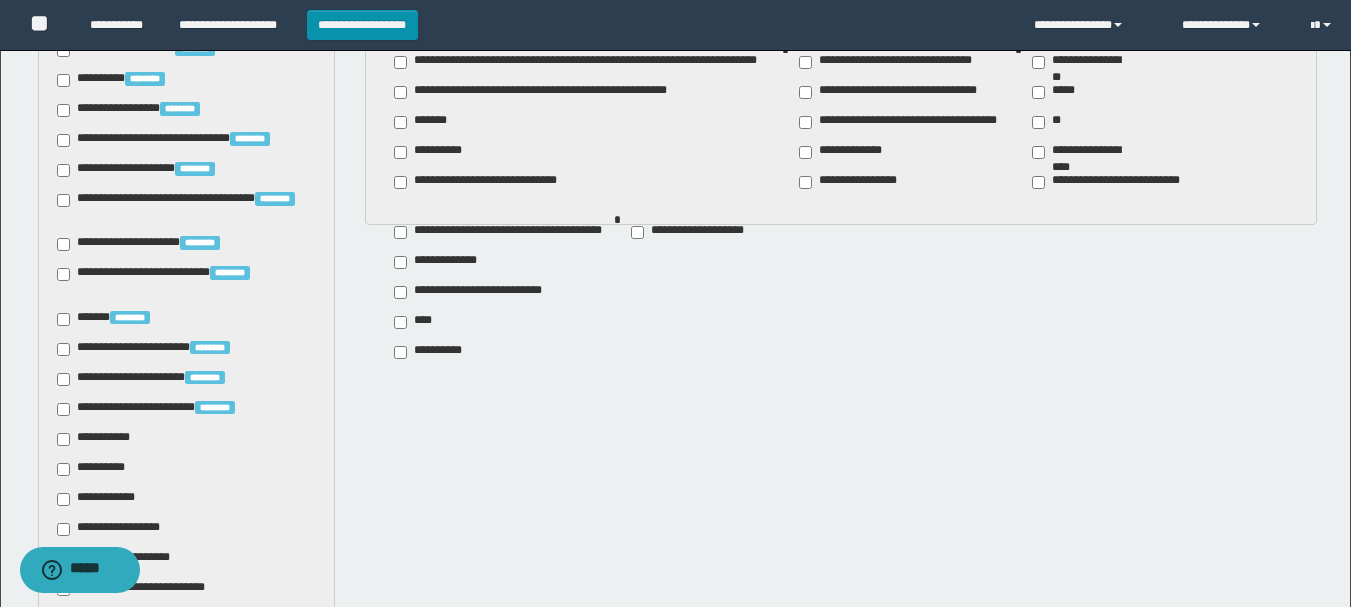 click on "**********" at bounding box center (97, 439) 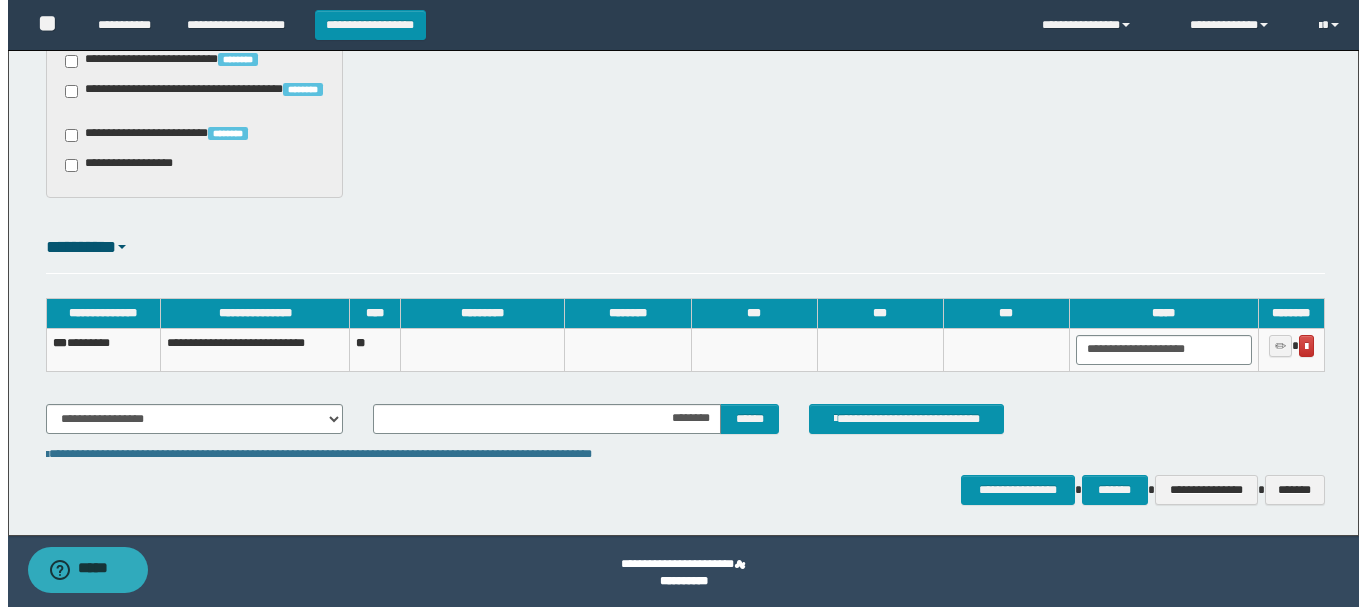scroll, scrollTop: 1691, scrollLeft: 0, axis: vertical 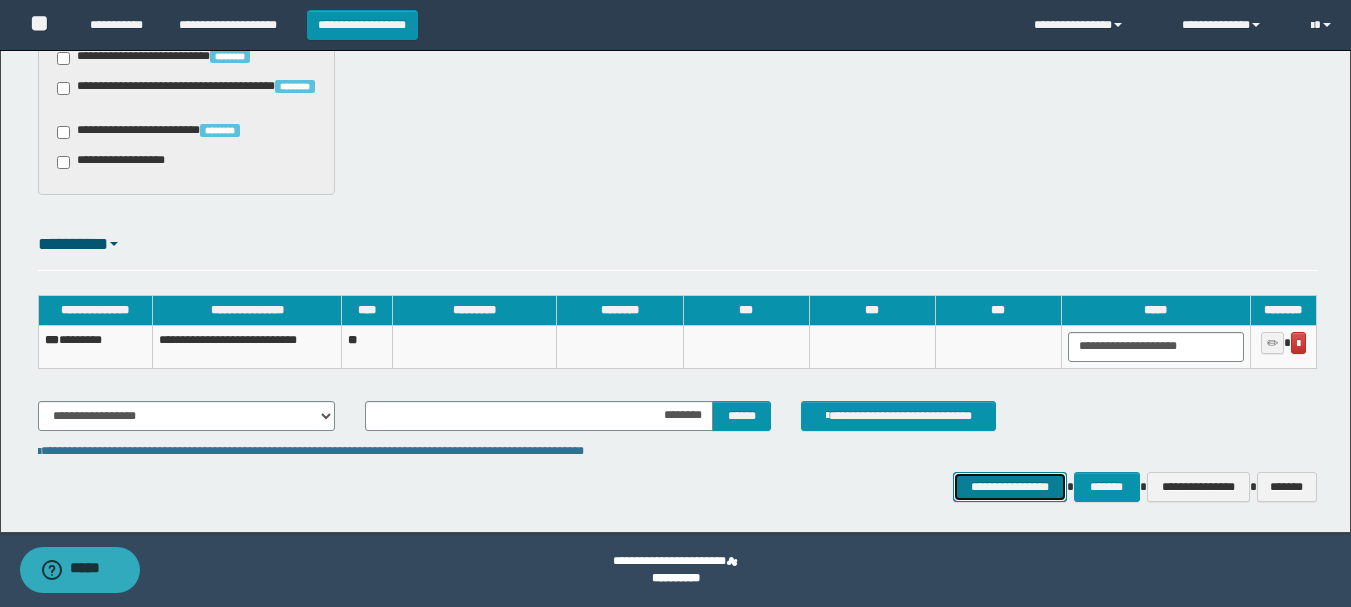 click on "**********" at bounding box center [1009, 487] 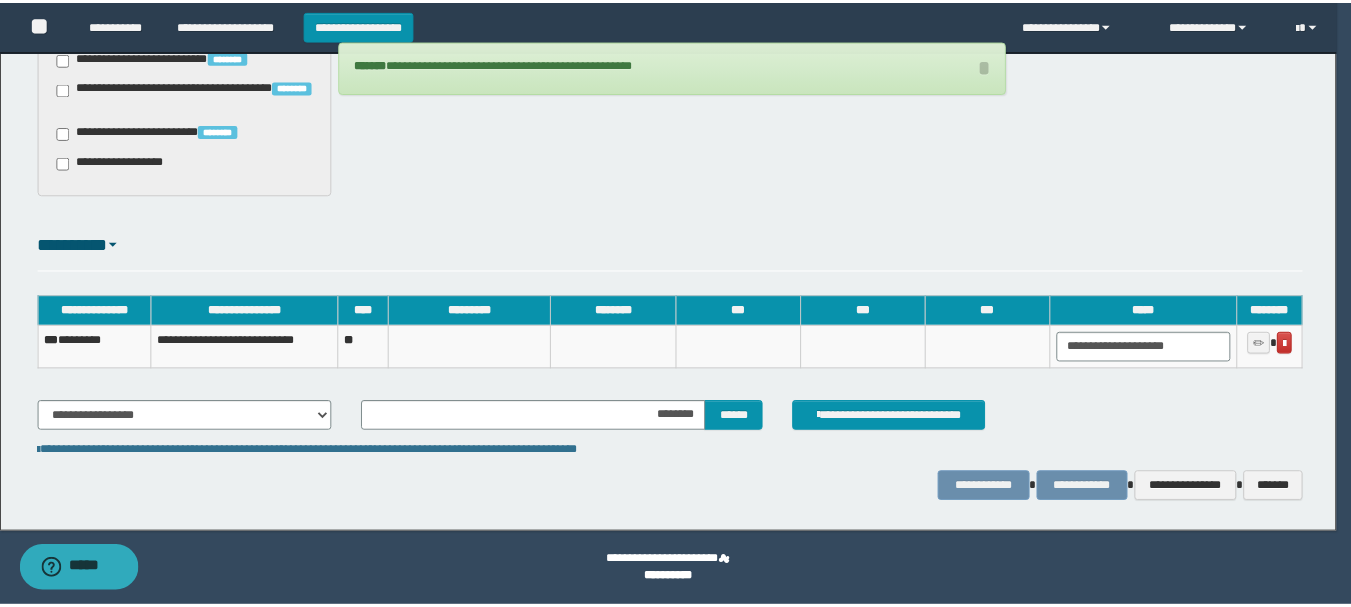 scroll, scrollTop: 1677, scrollLeft: 0, axis: vertical 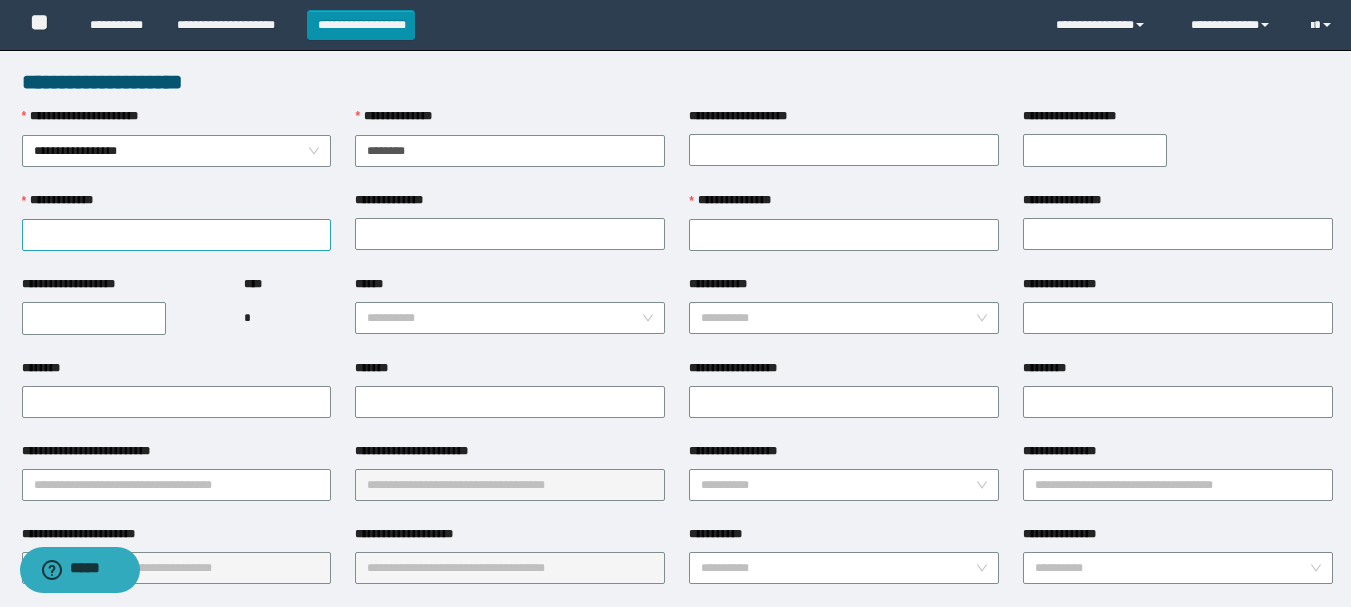 type on "********" 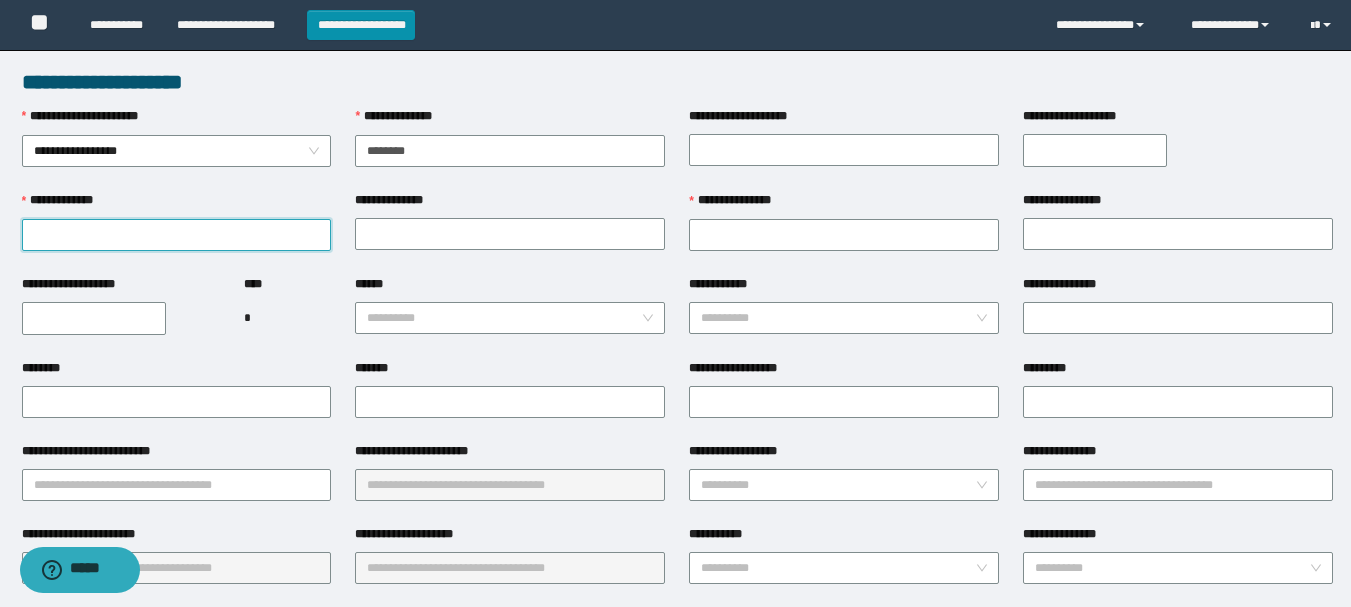 click on "**********" at bounding box center (177, 235) 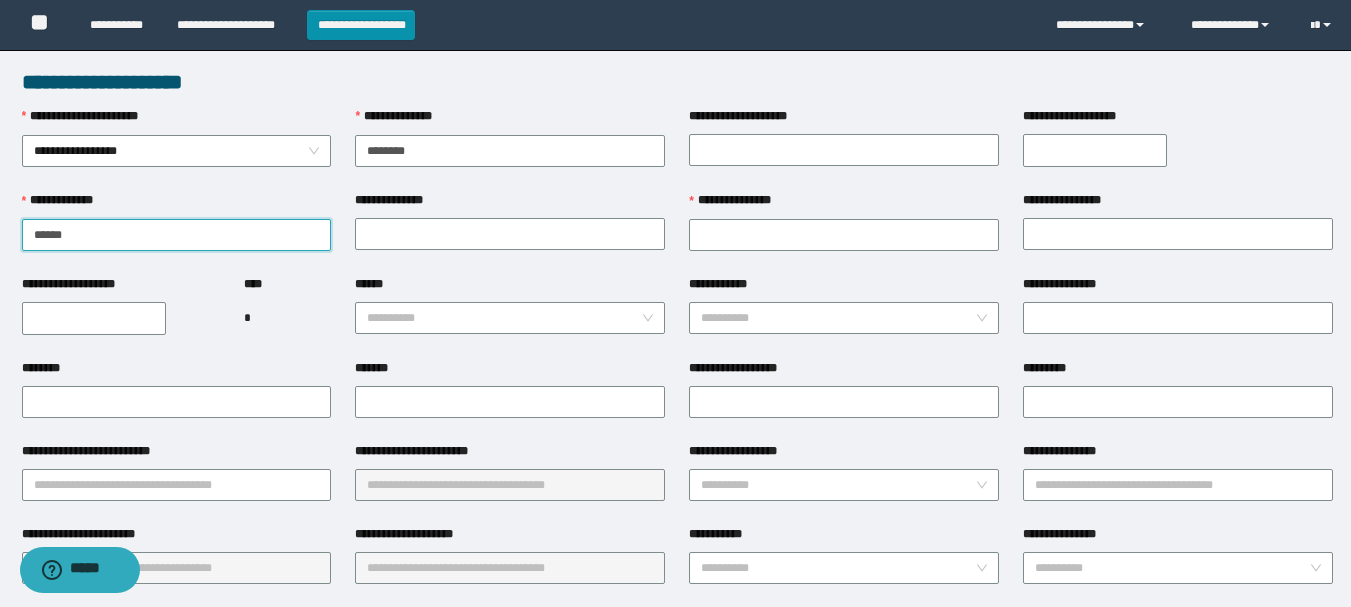 type on "******" 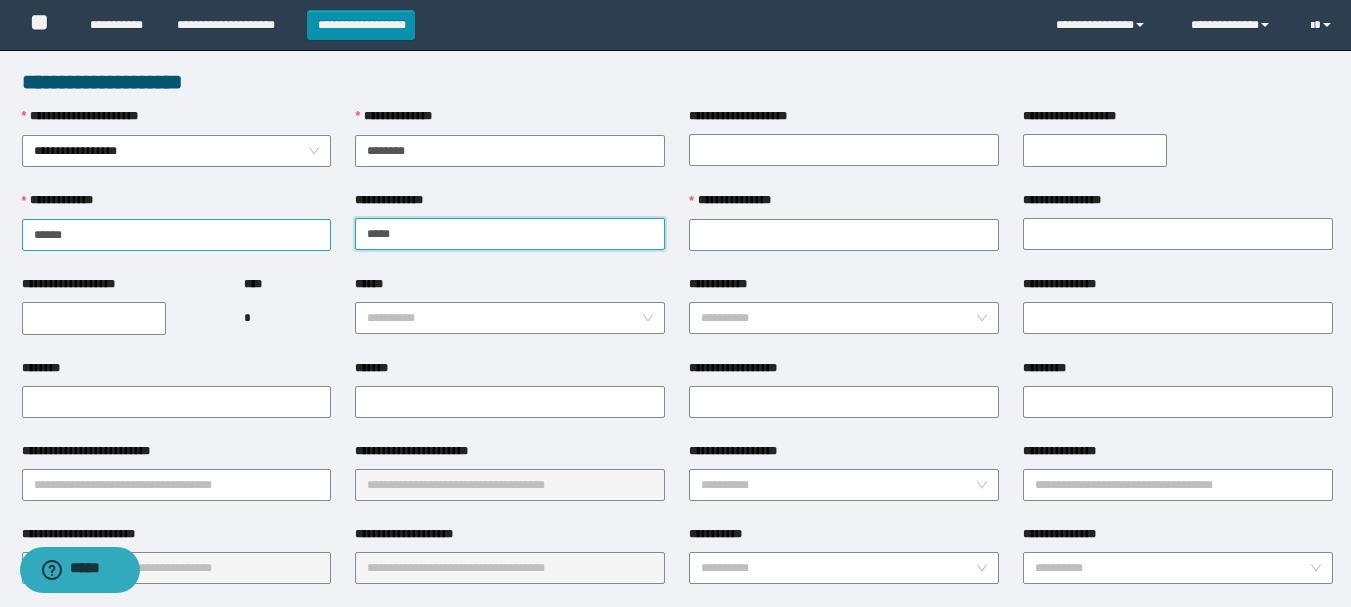 type on "*****" 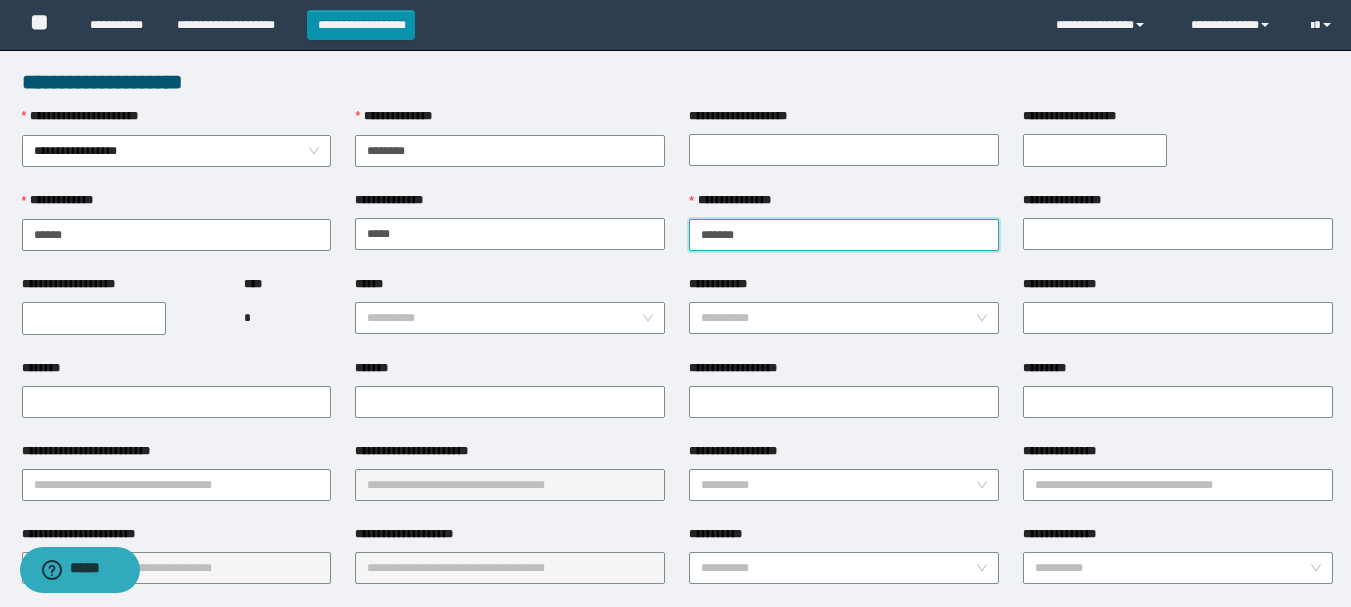 type on "*******" 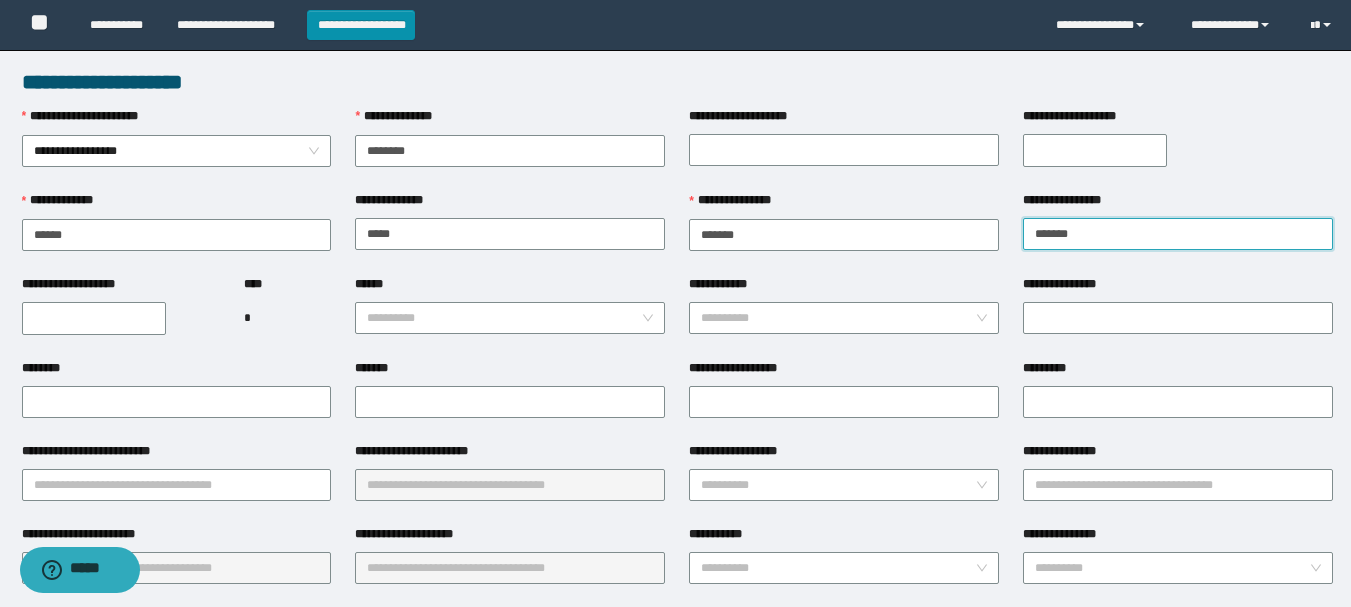 type on "*******" 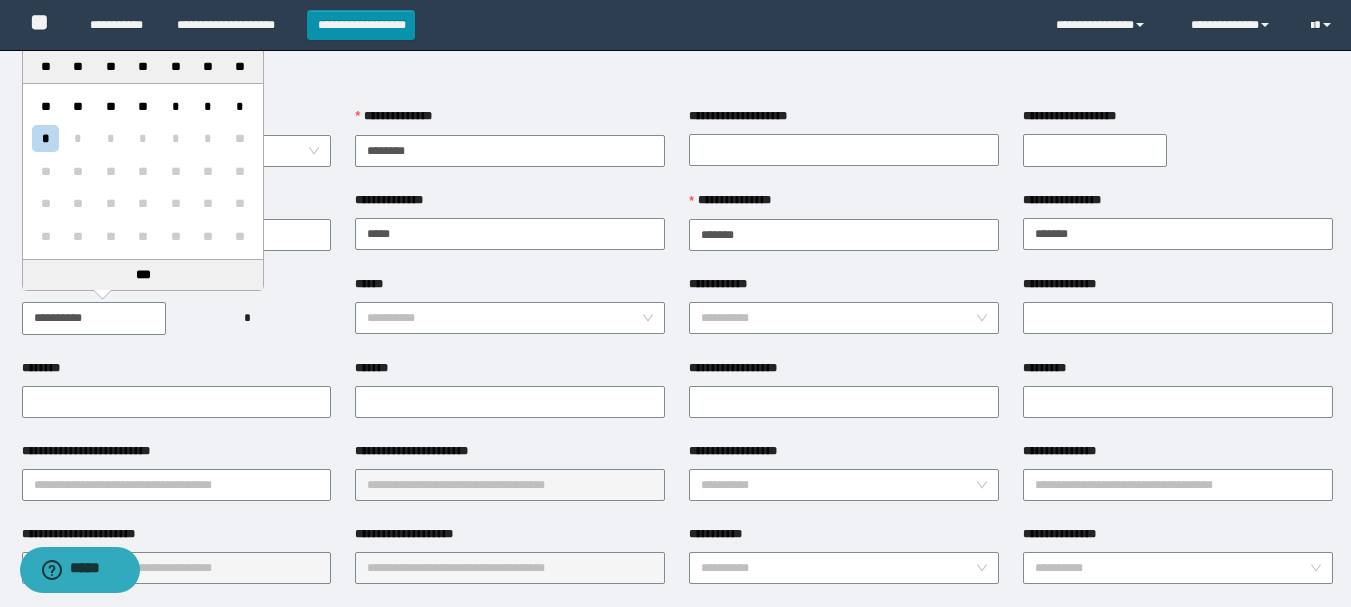 click on "**********" at bounding box center [94, 318] 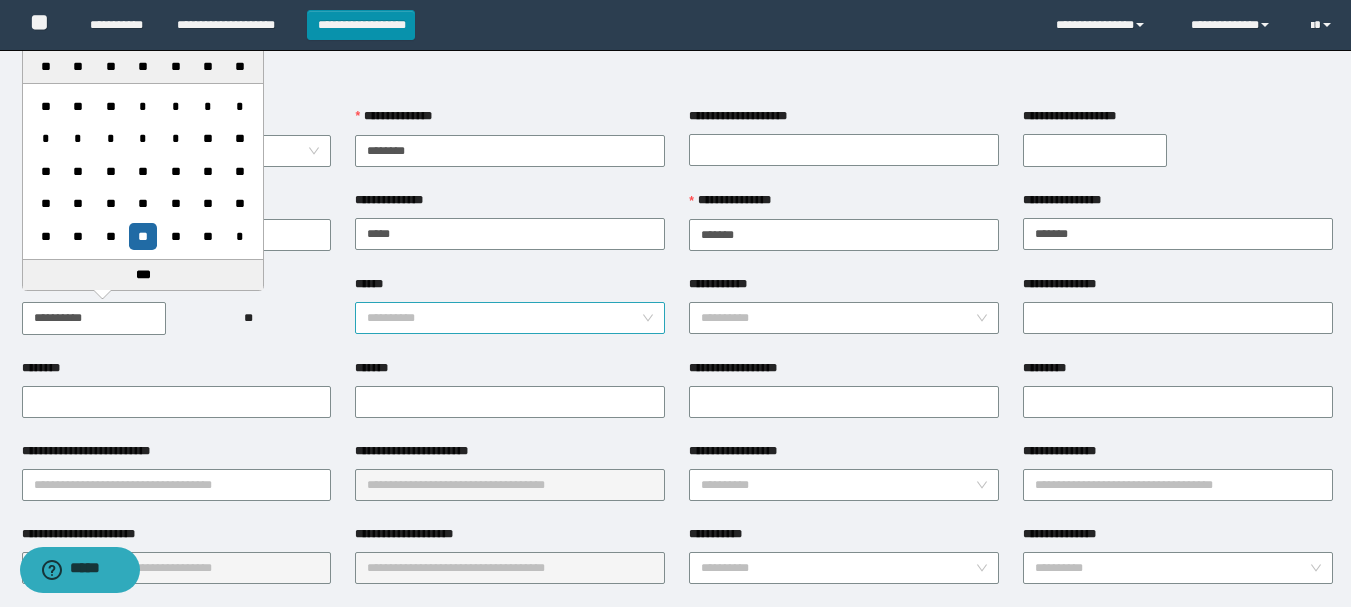 type on "**********" 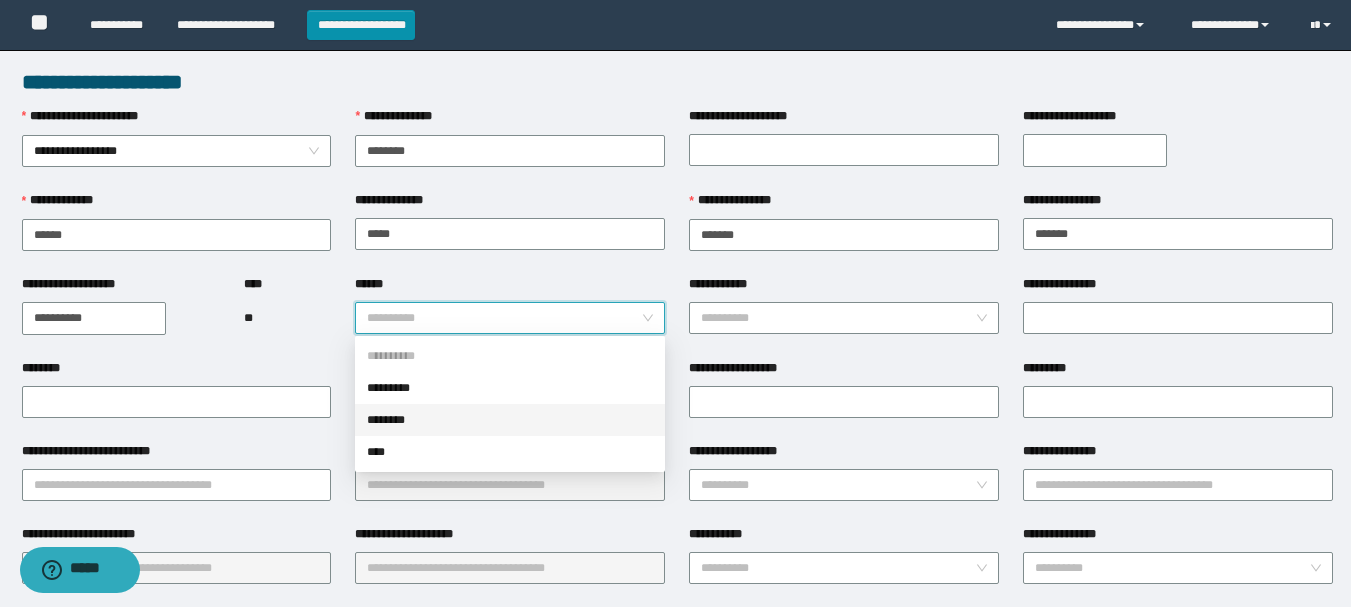 click on "********" at bounding box center [510, 420] 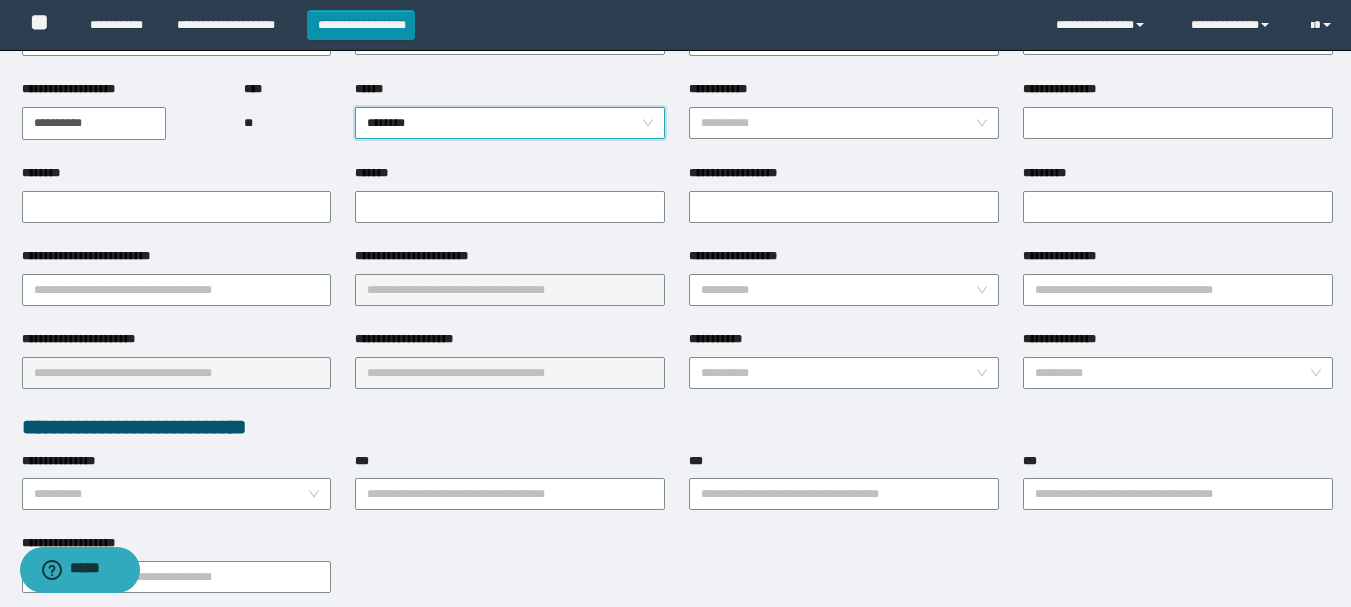scroll, scrollTop: 200, scrollLeft: 0, axis: vertical 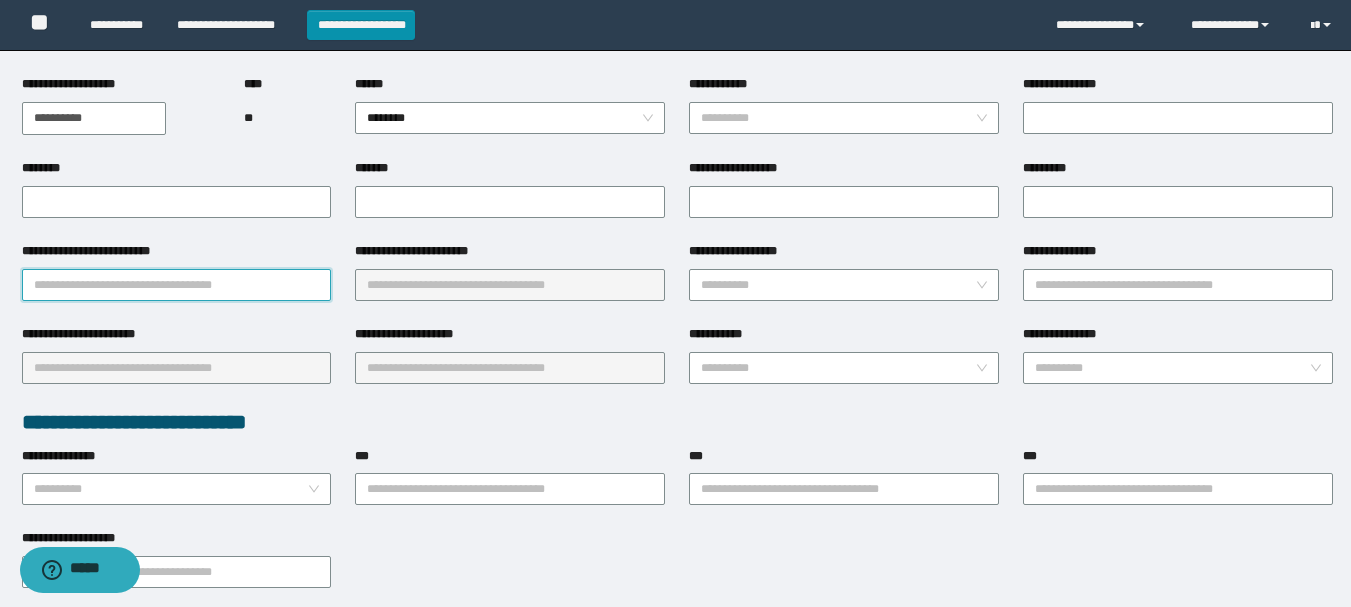 click on "**********" at bounding box center (177, 285) 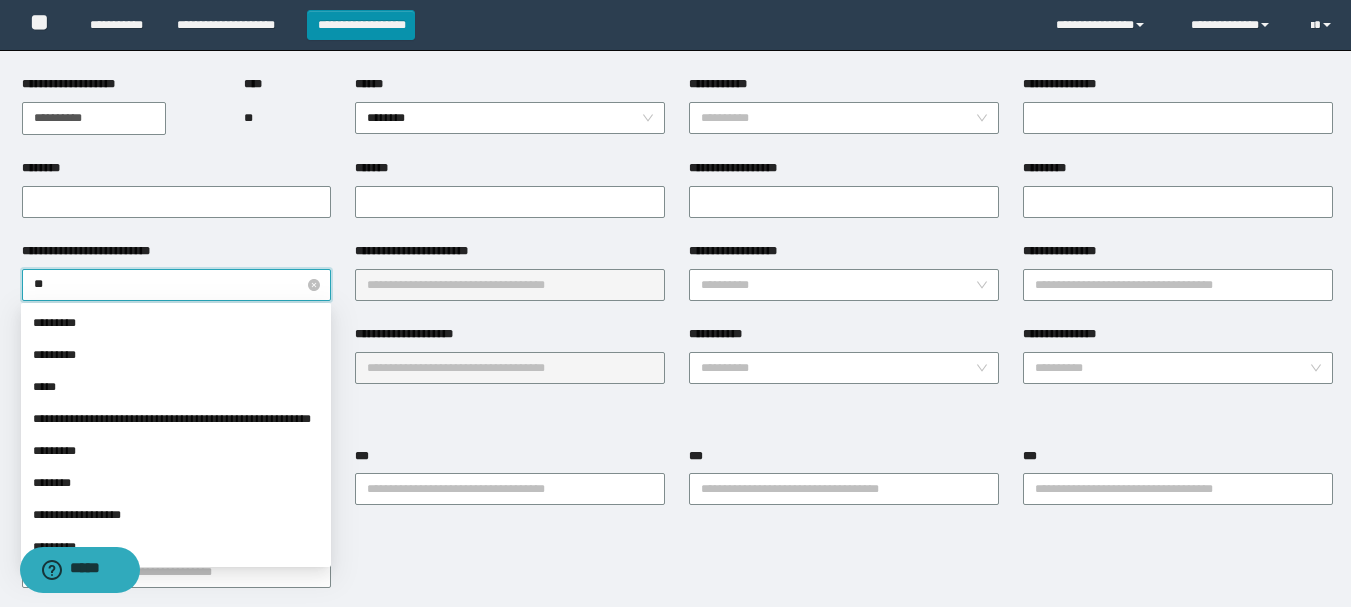 type on "*" 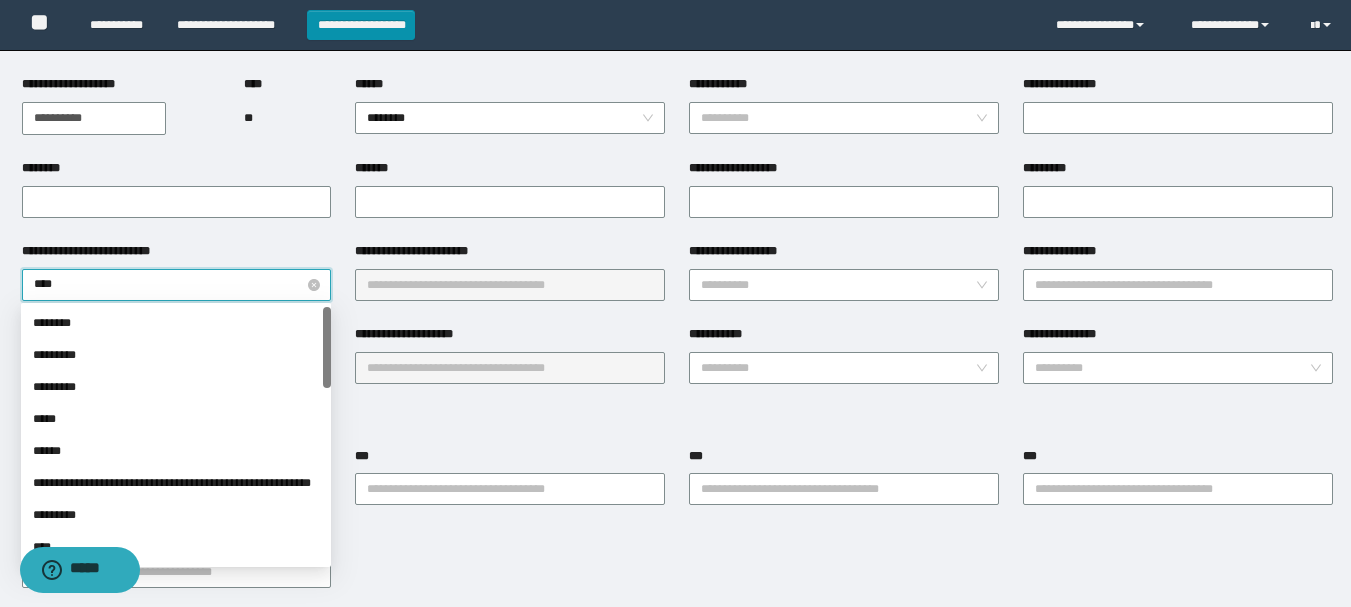 type on "*****" 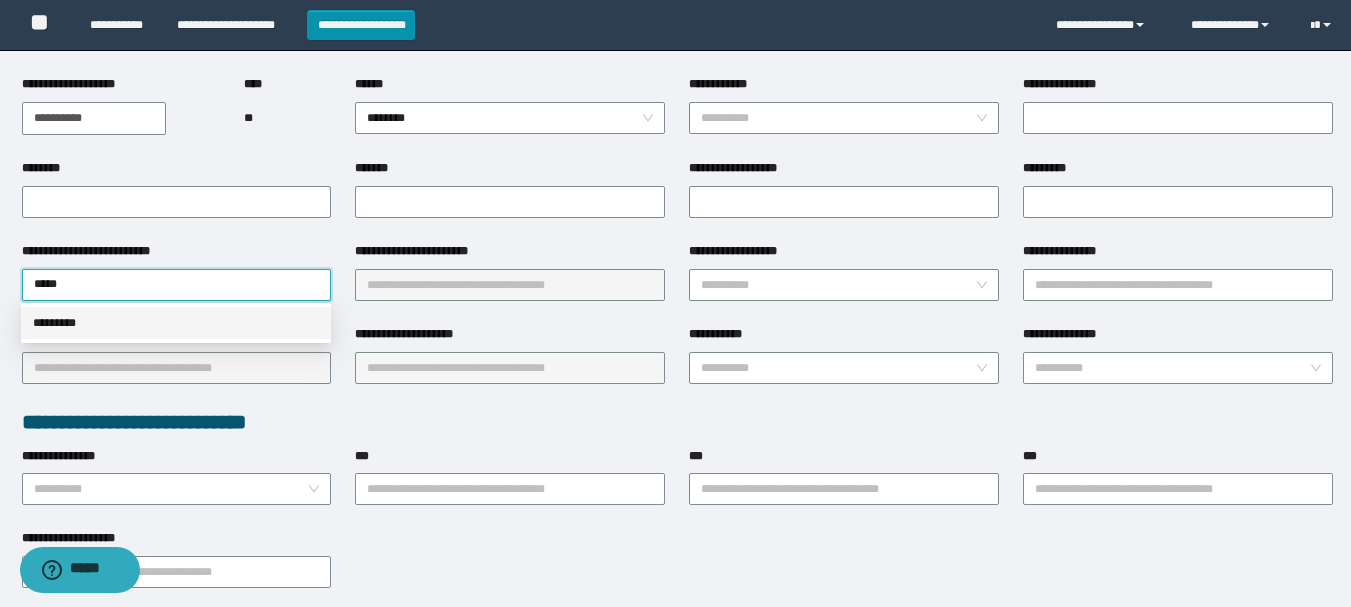 click on "*********" at bounding box center [176, 323] 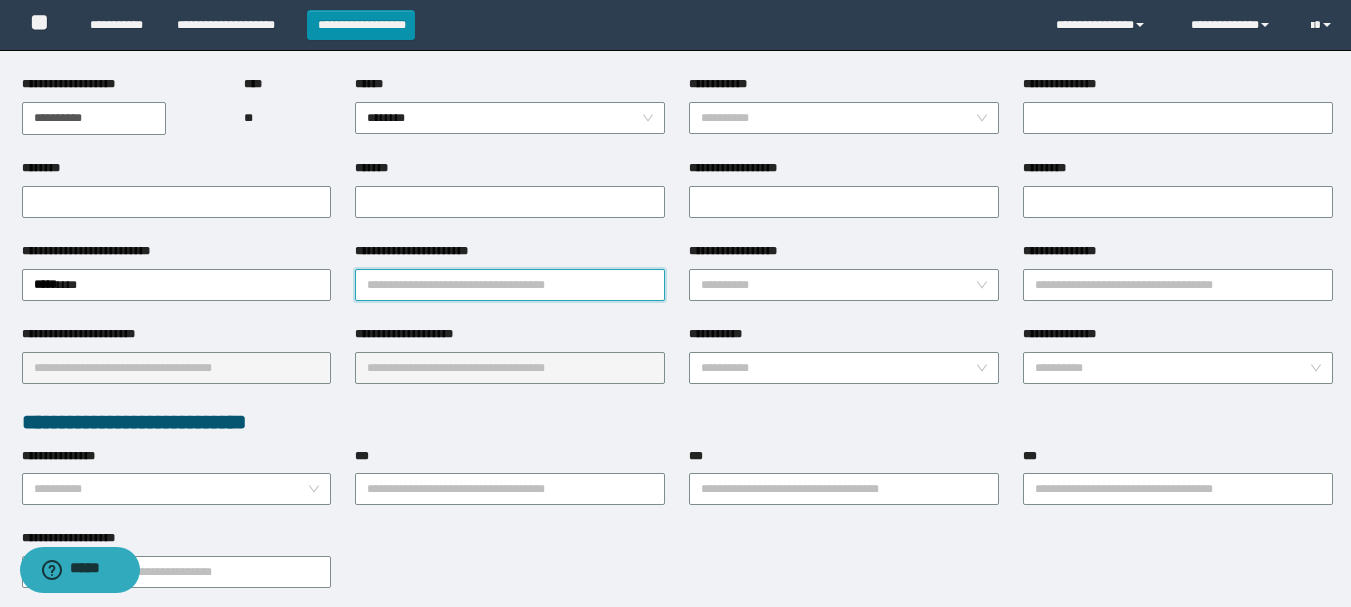 click on "**********" at bounding box center [510, 285] 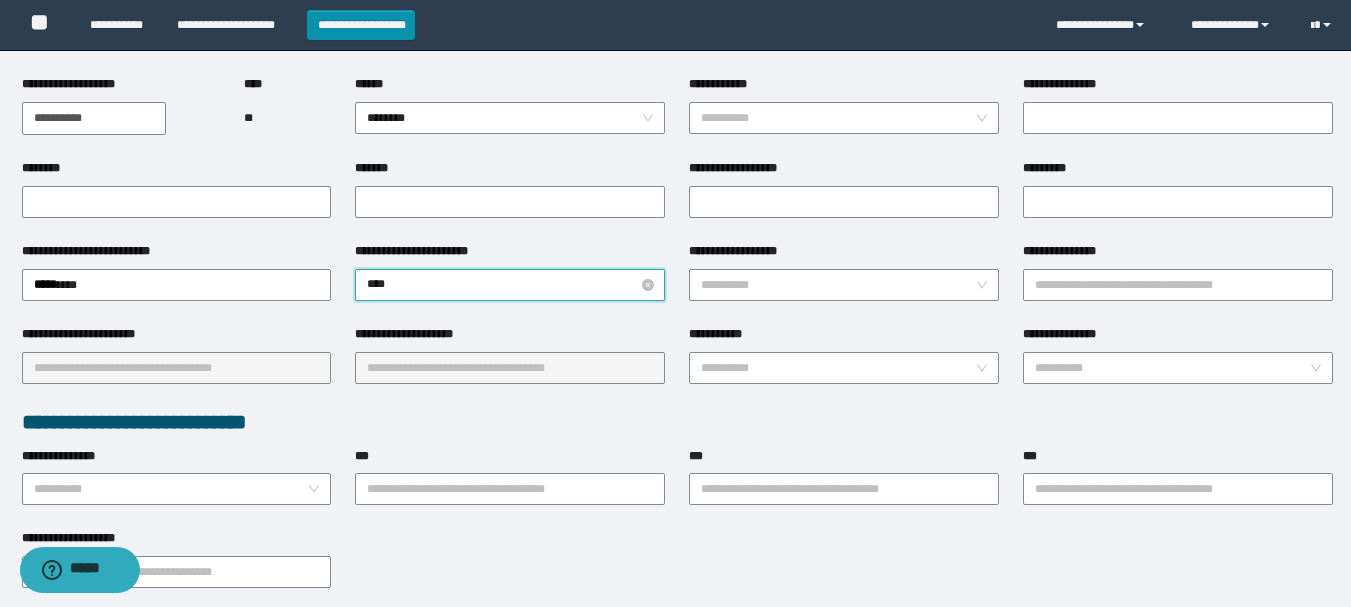 type on "*****" 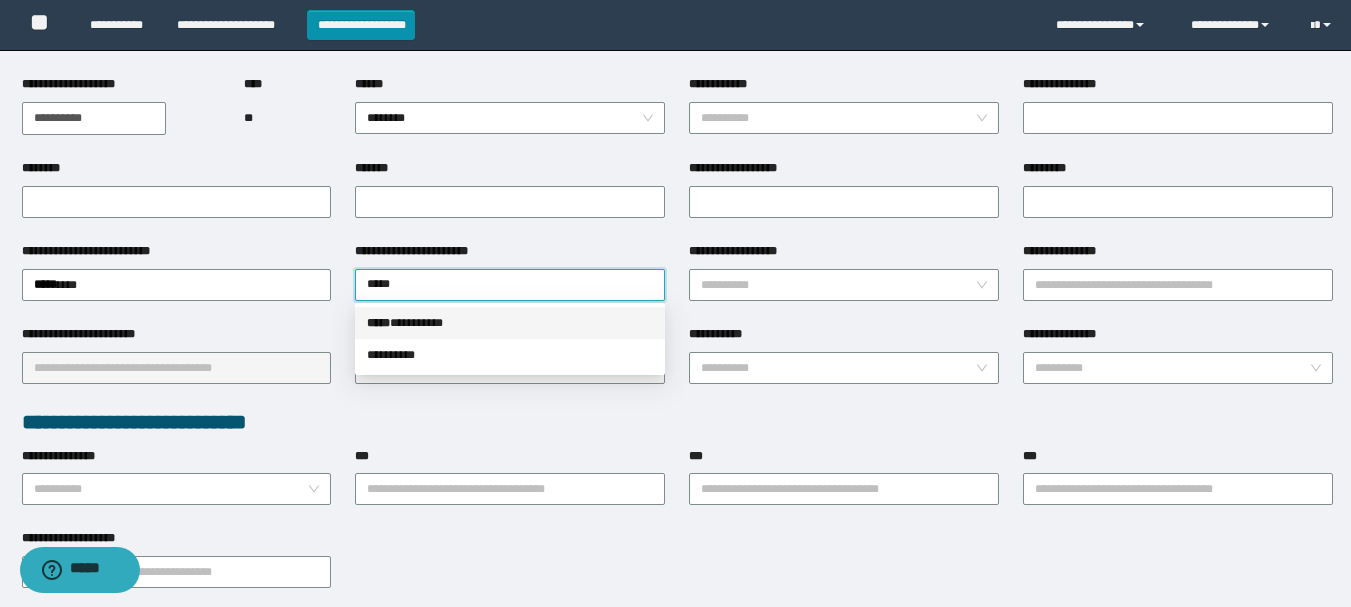 click on "***** * ********" at bounding box center (510, 323) 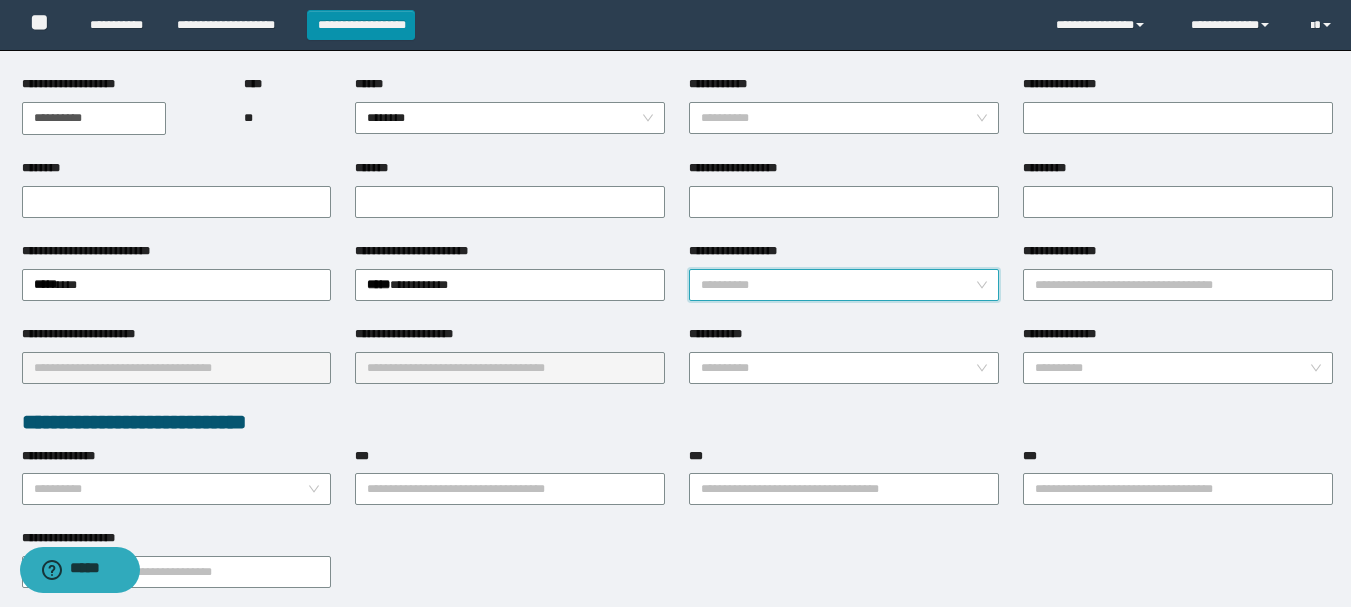 click on "**********" at bounding box center [838, 285] 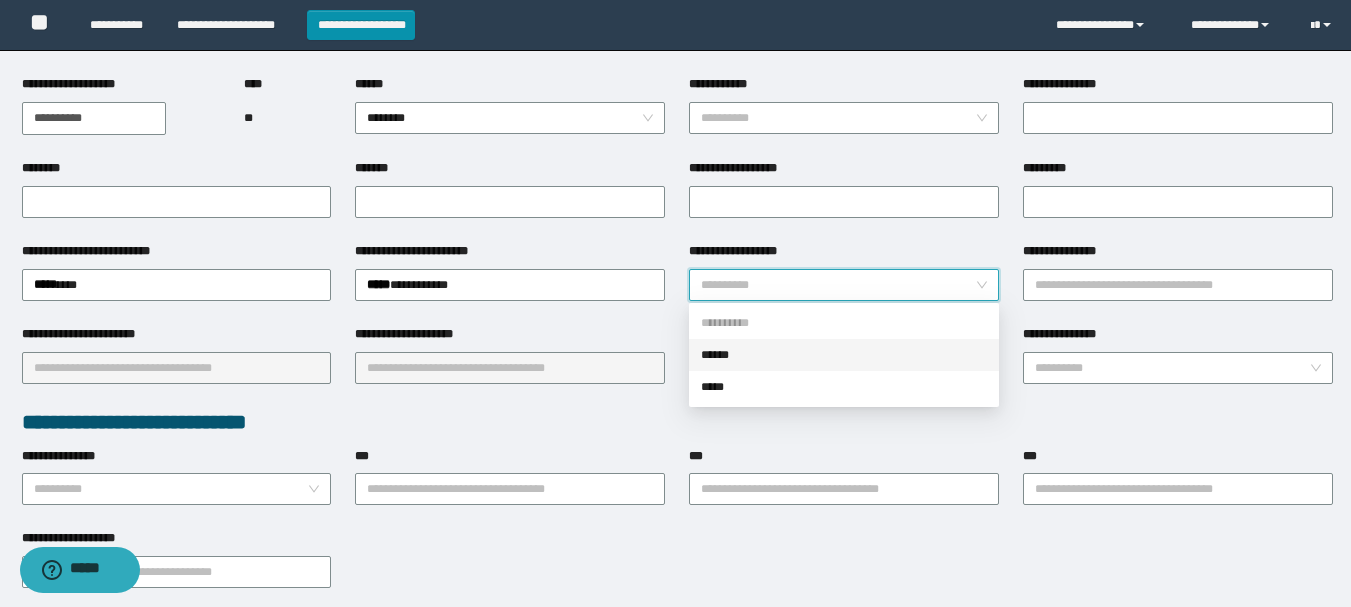 drag, startPoint x: 778, startPoint y: 356, endPoint x: 1129, endPoint y: 278, distance: 359.56223 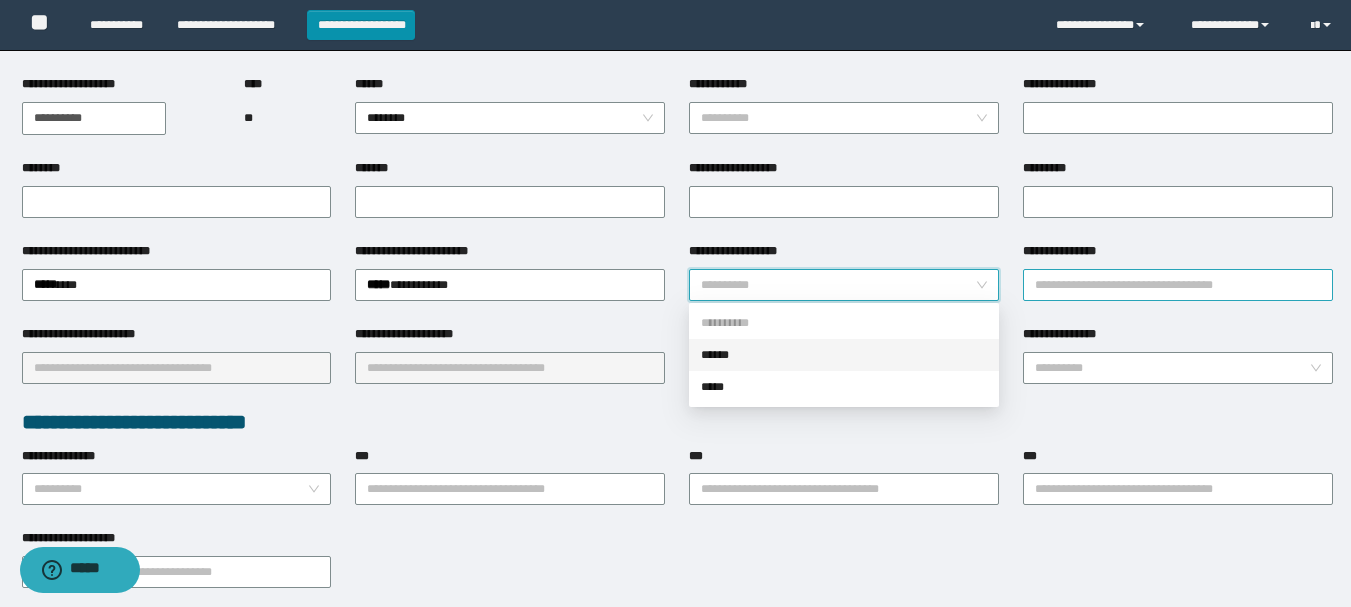 click on "******" at bounding box center [844, 355] 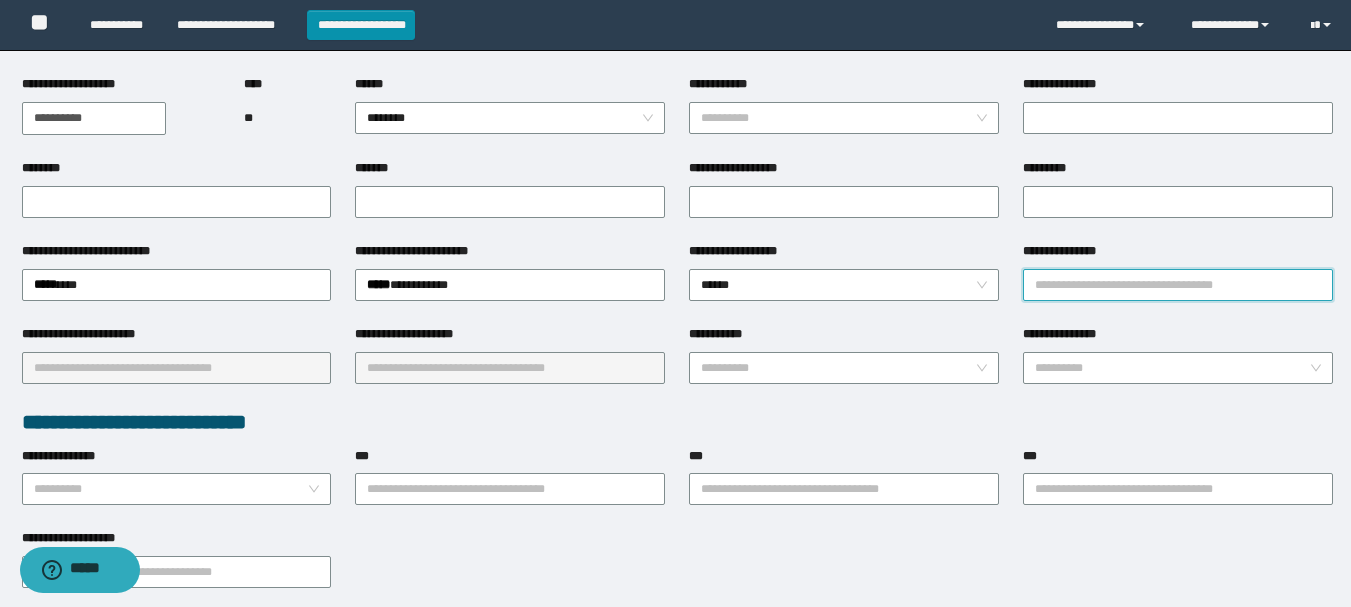click on "**********" at bounding box center (1178, 285) 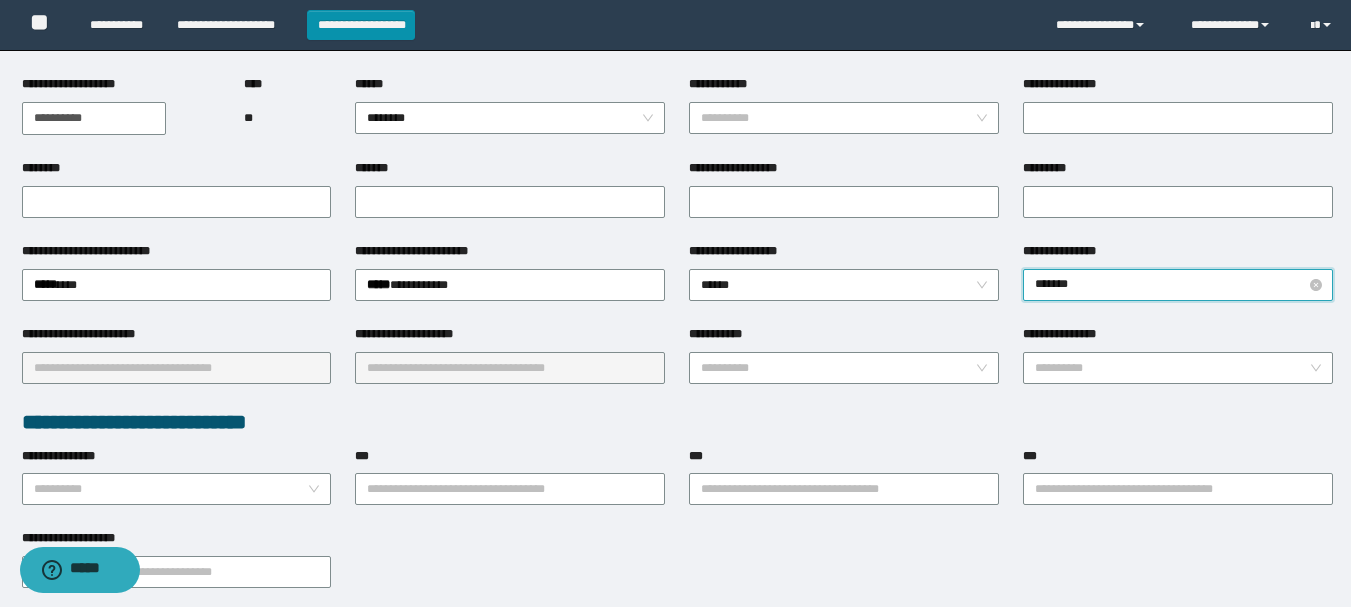 type on "********" 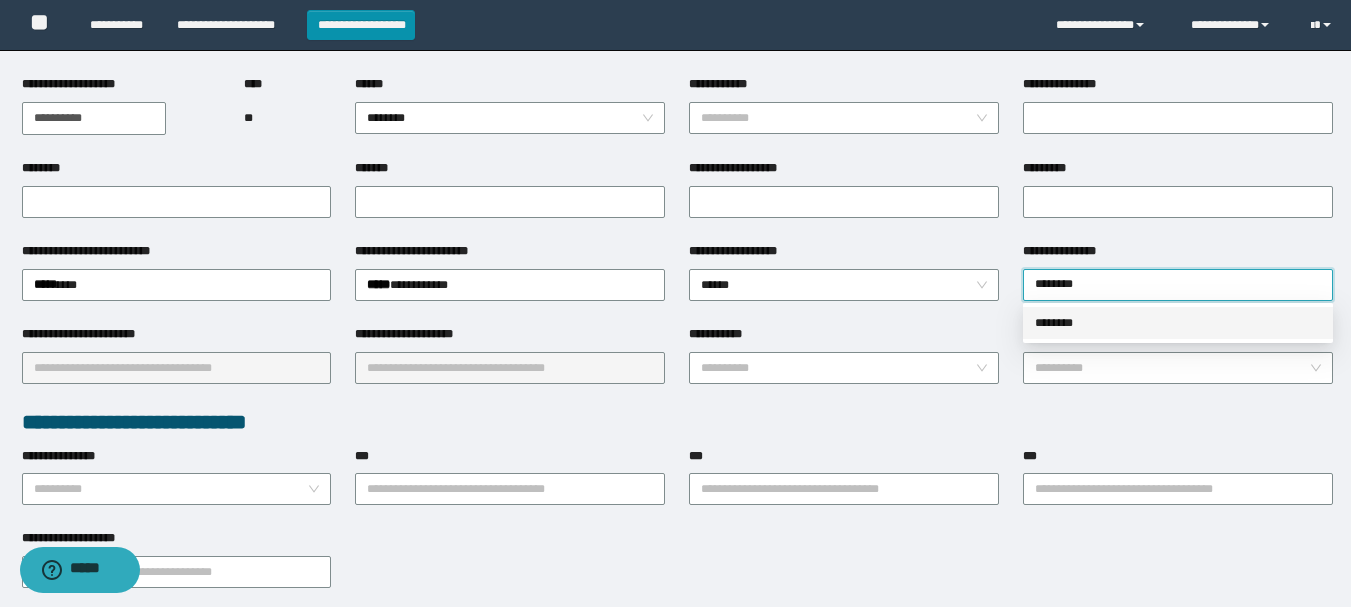 click on "********" at bounding box center [1178, 323] 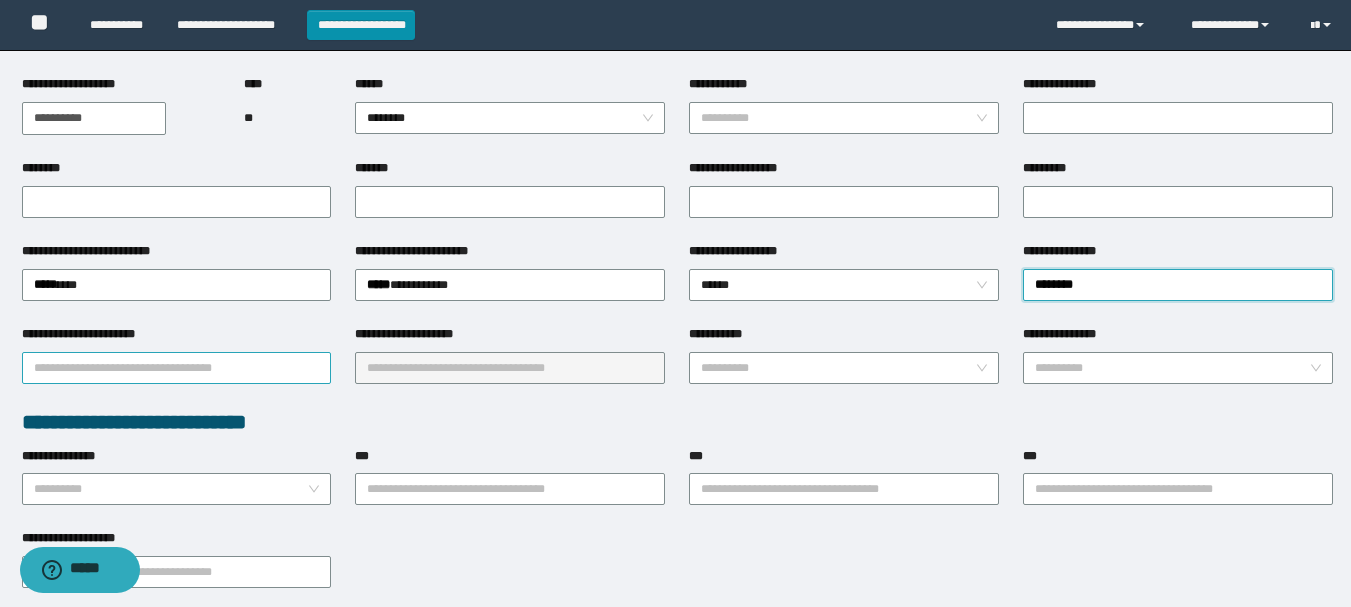 click on "**********" at bounding box center [177, 368] 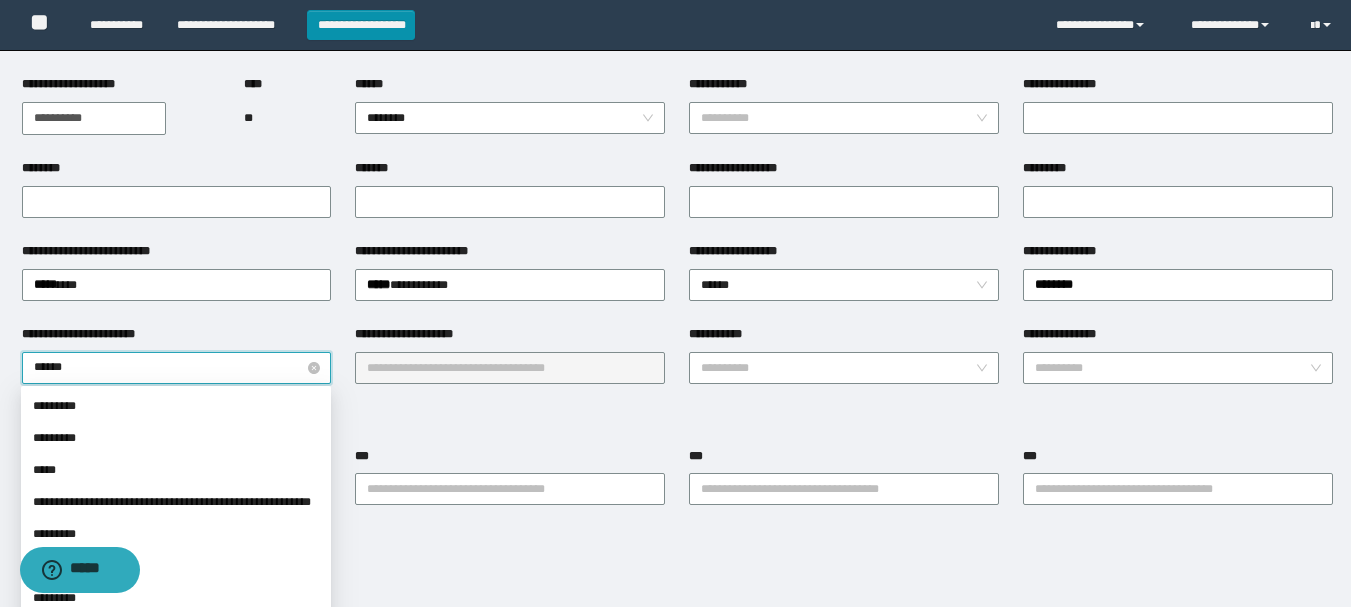 type on "*****" 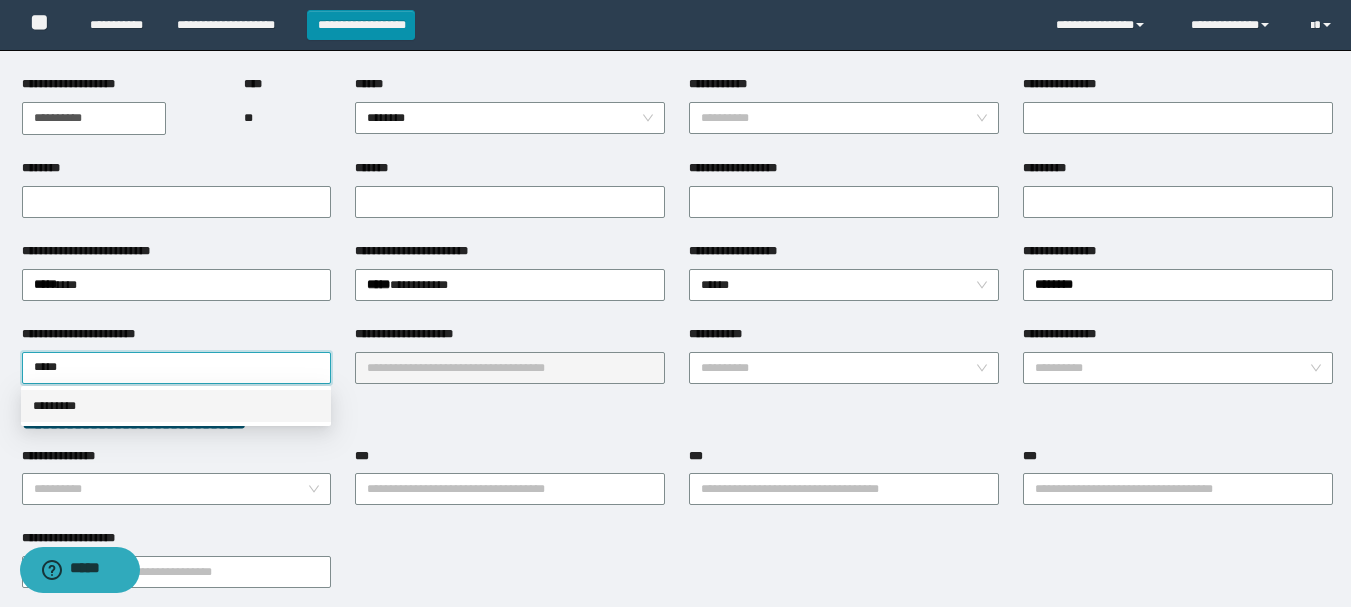 drag, startPoint x: 83, startPoint y: 408, endPoint x: 162, endPoint y: 387, distance: 81.7435 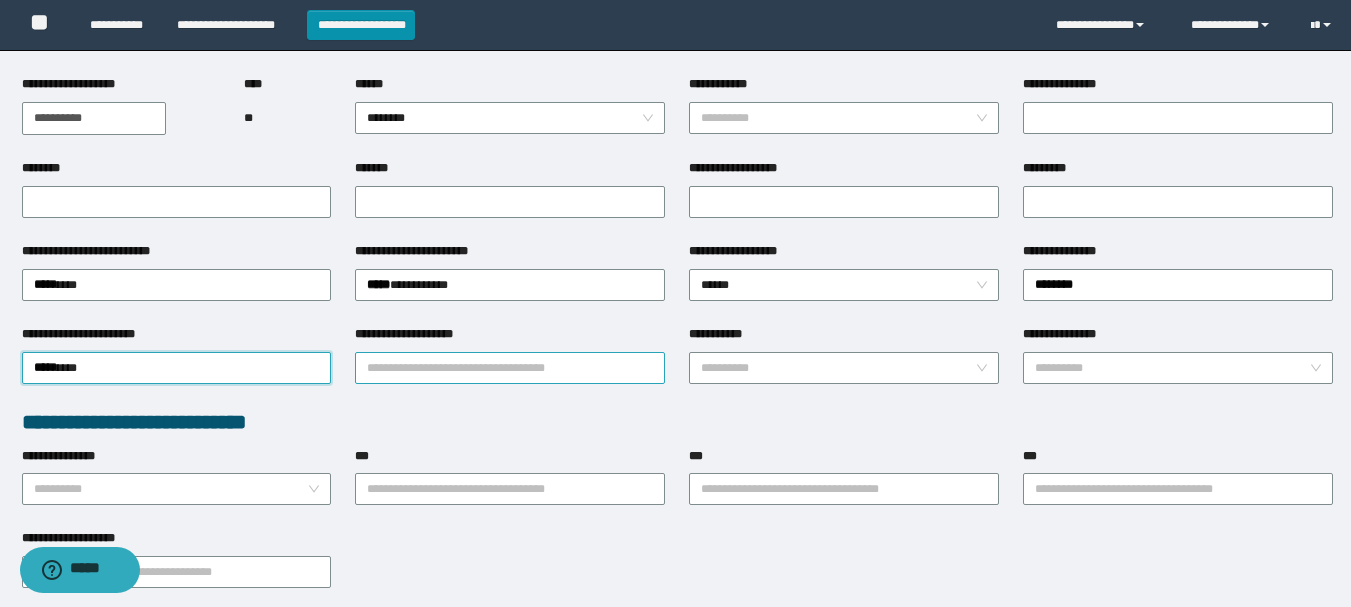 click on "**********" at bounding box center [510, 368] 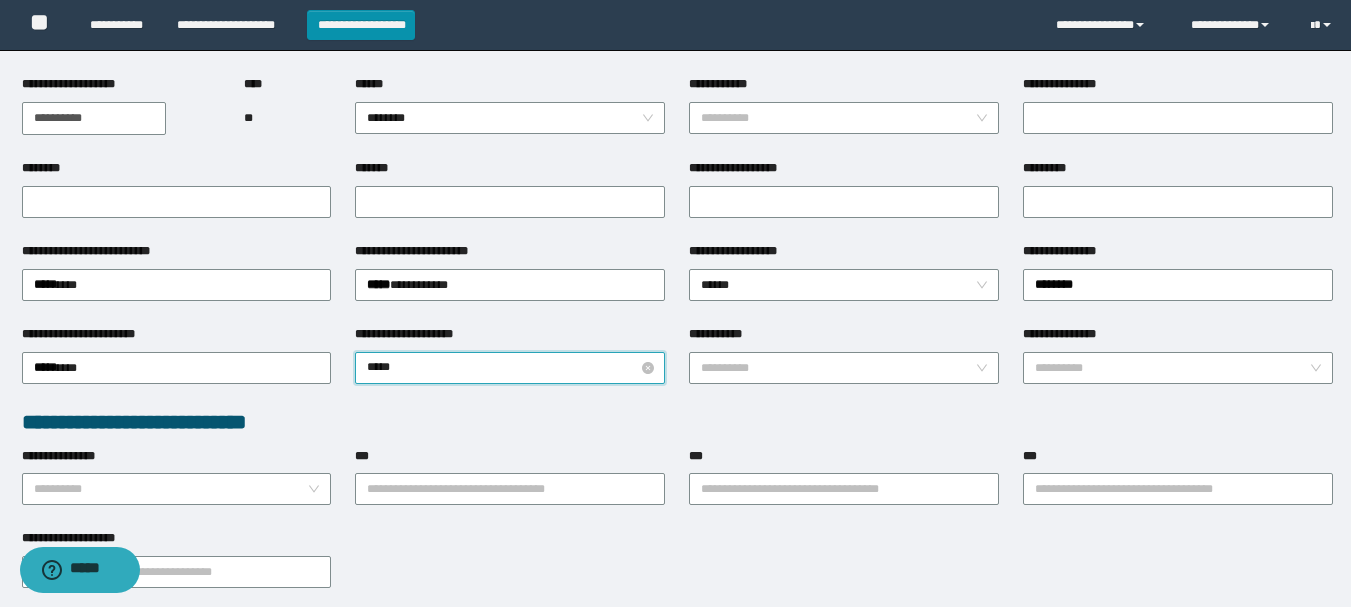type on "******" 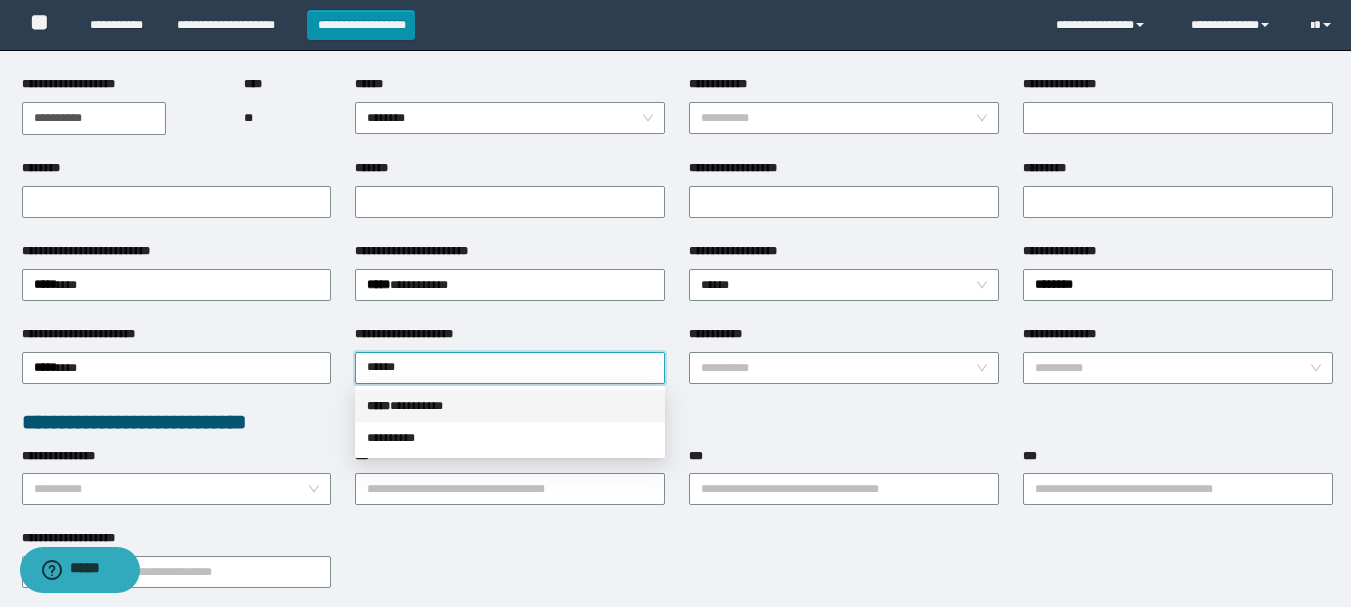 click on "***** * ********" at bounding box center (510, 406) 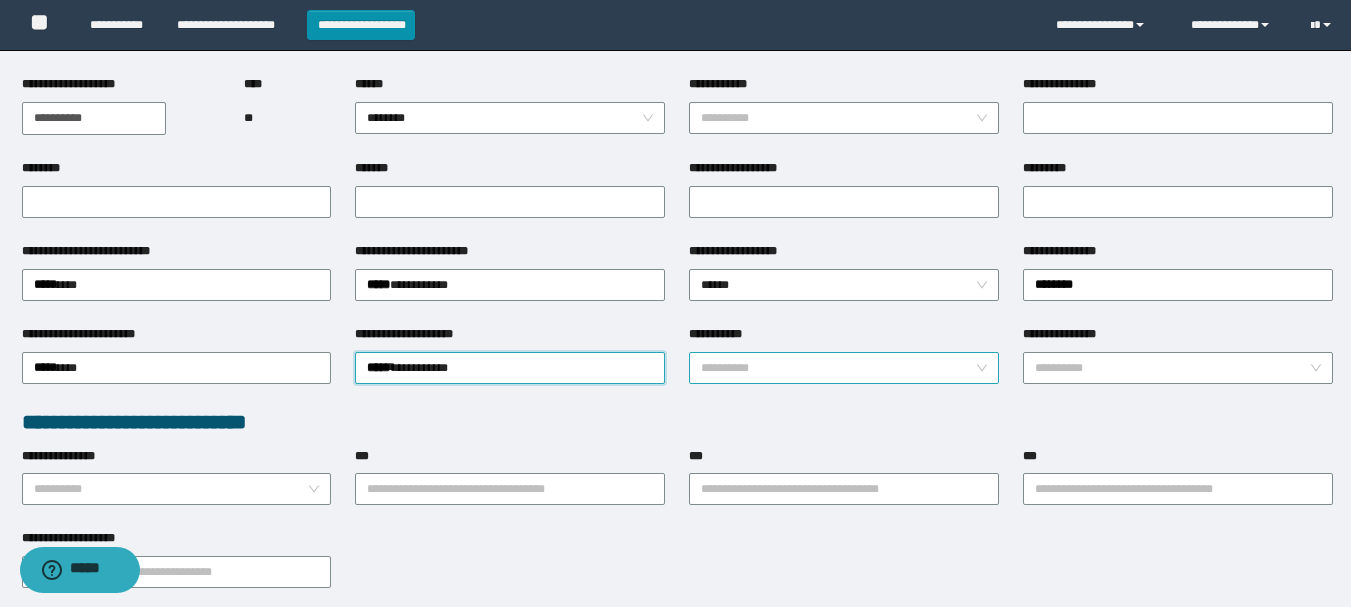 click on "**********" at bounding box center (838, 368) 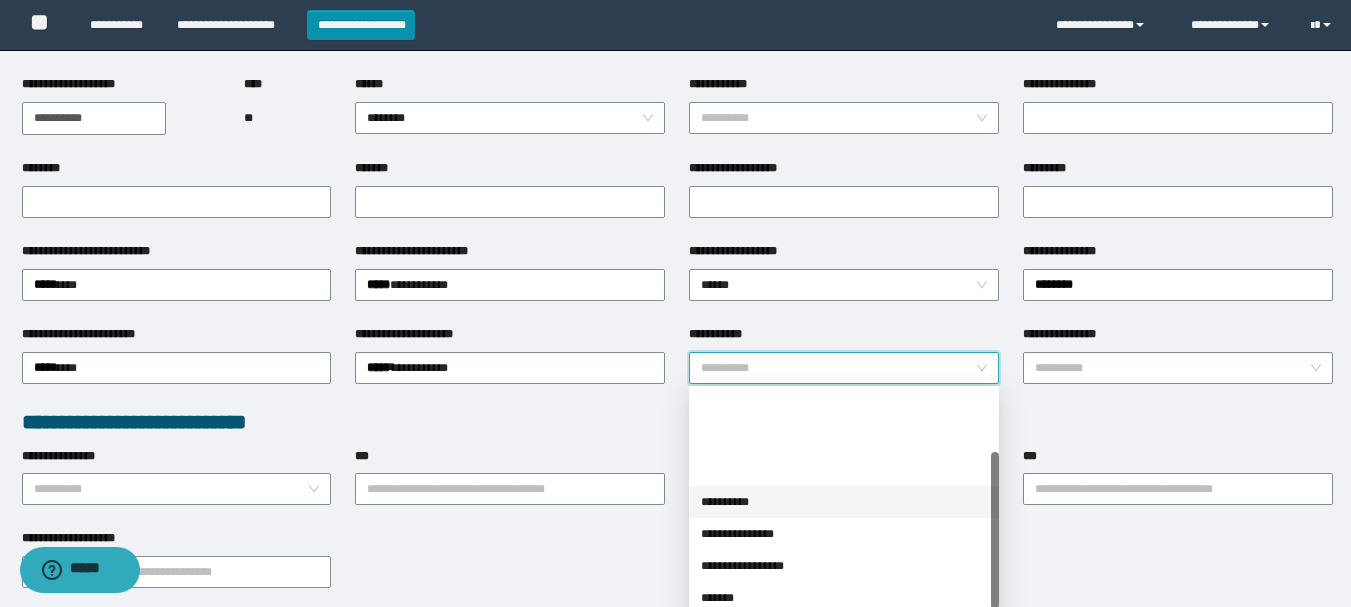 scroll, scrollTop: 160, scrollLeft: 0, axis: vertical 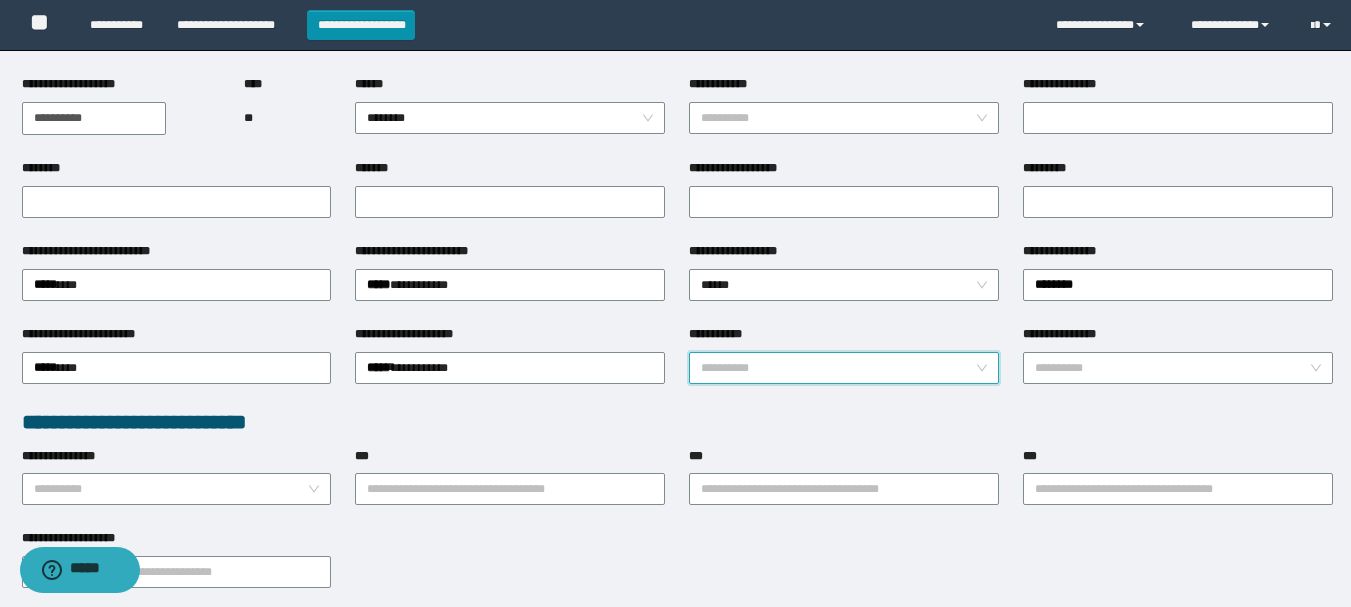 click on "**********" at bounding box center (677, 422) 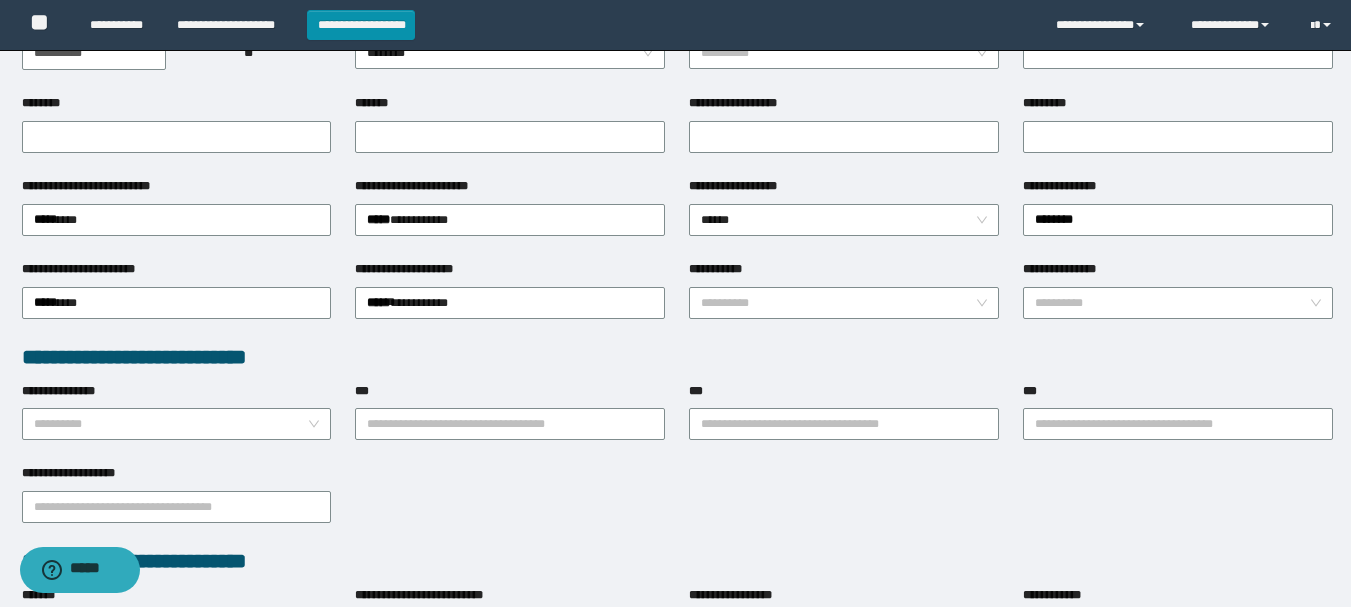 scroll, scrollTop: 300, scrollLeft: 0, axis: vertical 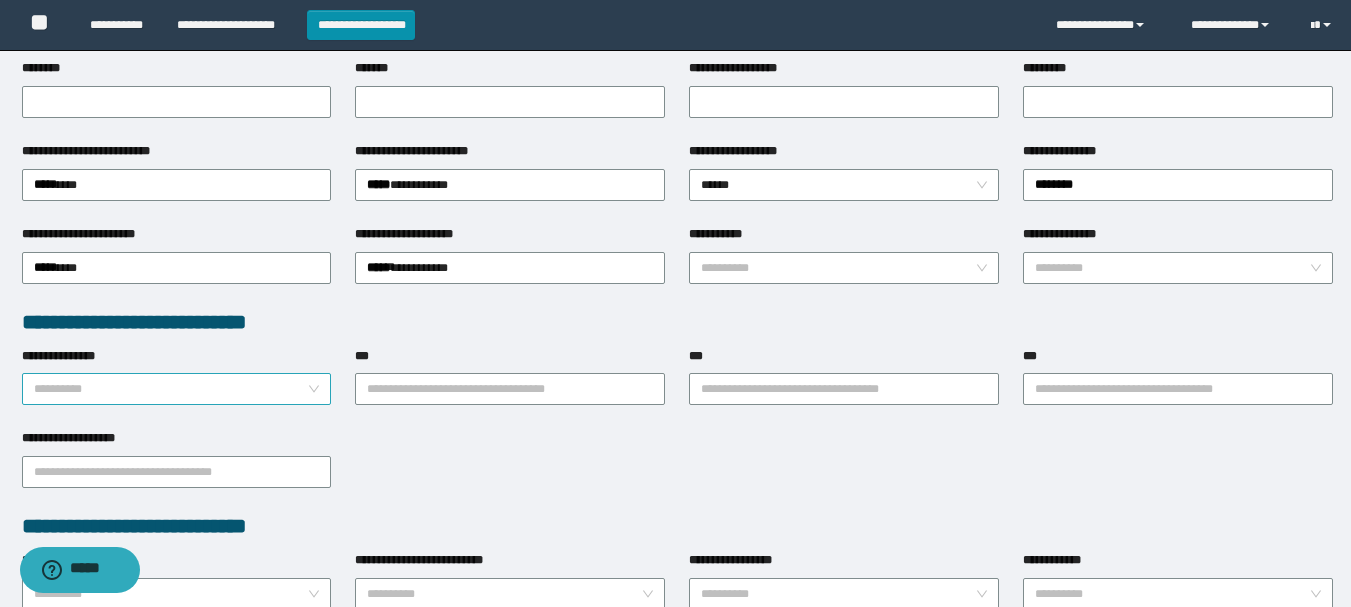 click on "**********" at bounding box center [171, 389] 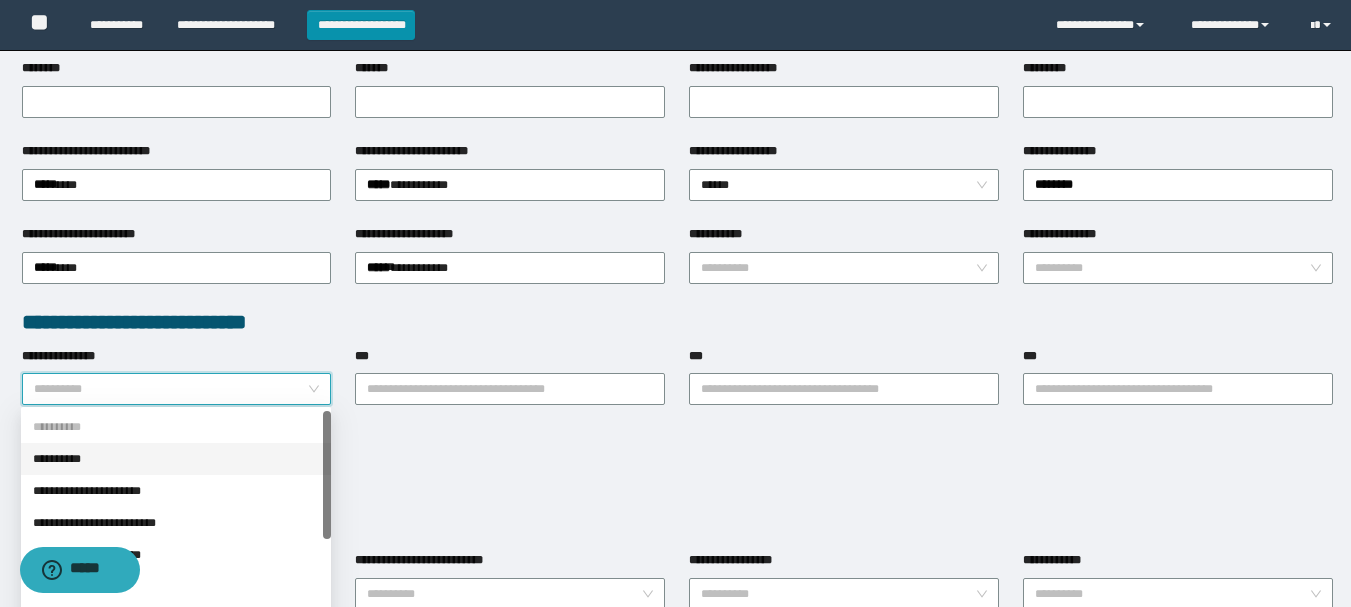 scroll, scrollTop: 256, scrollLeft: 0, axis: vertical 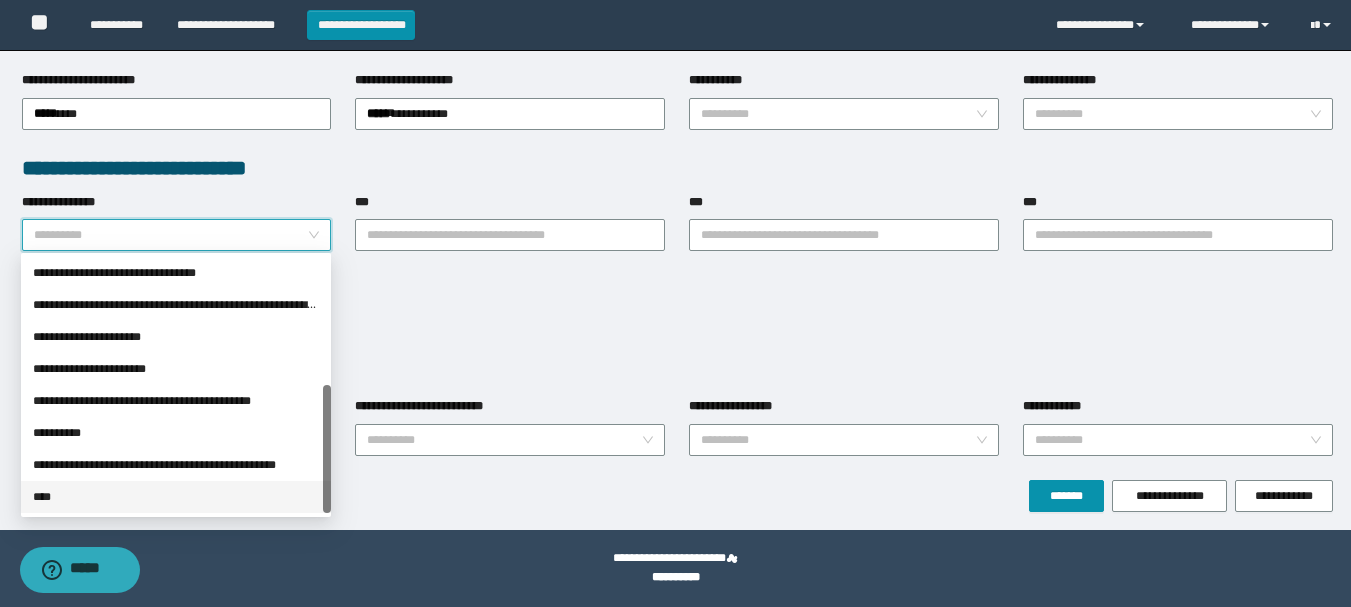 click on "****" at bounding box center [176, 497] 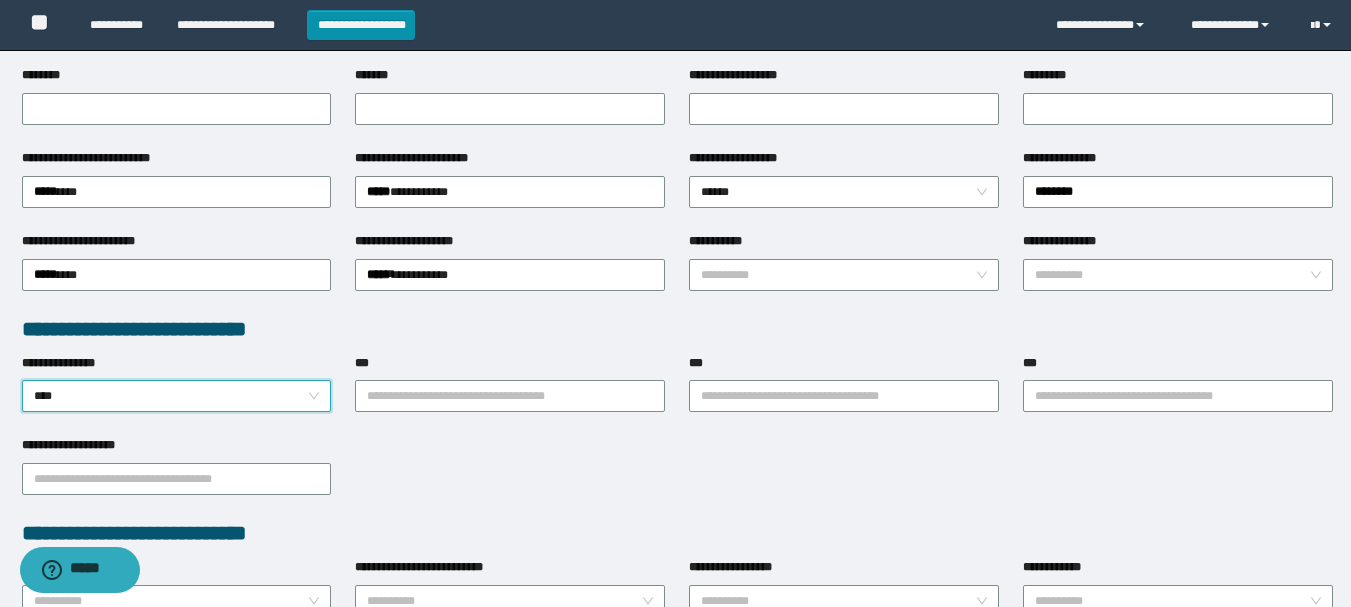 scroll, scrollTop: 454, scrollLeft: 0, axis: vertical 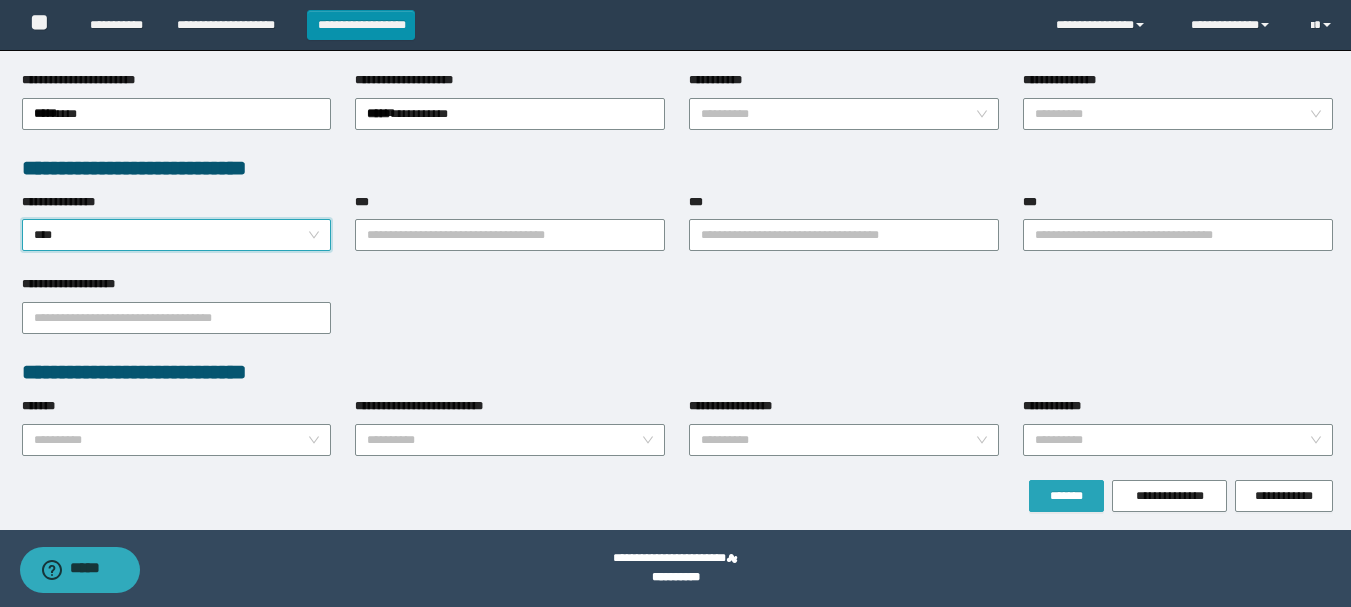 click on "*******" at bounding box center (1066, 496) 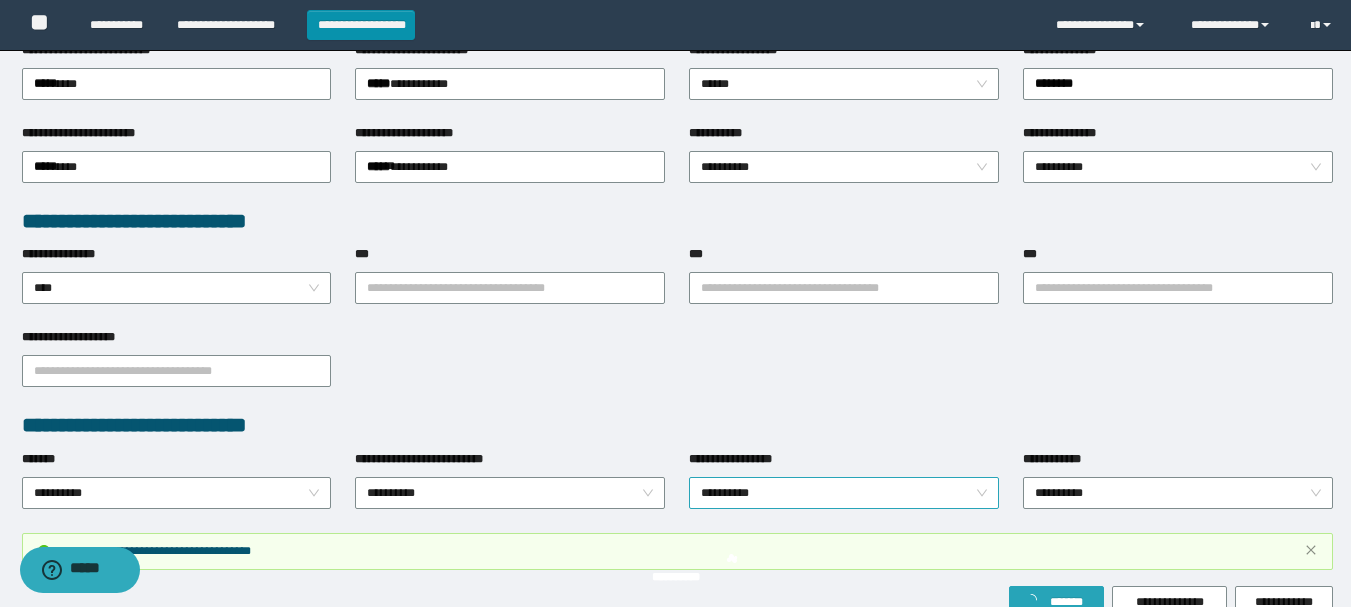 scroll, scrollTop: 506, scrollLeft: 0, axis: vertical 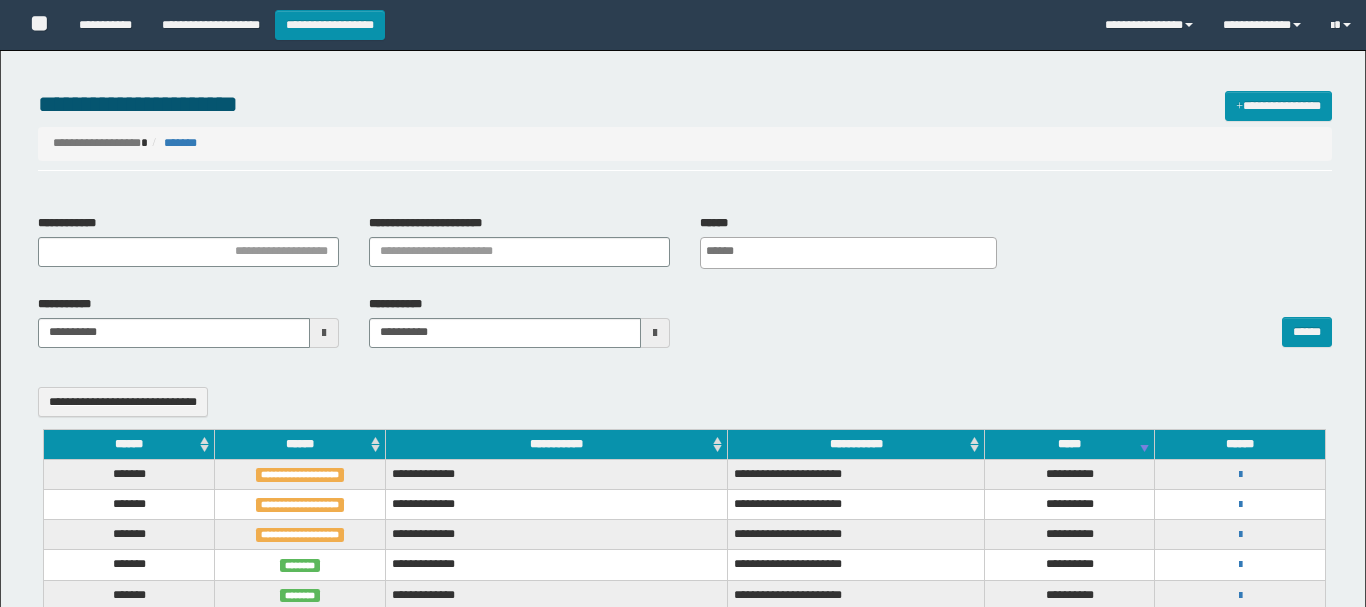 select 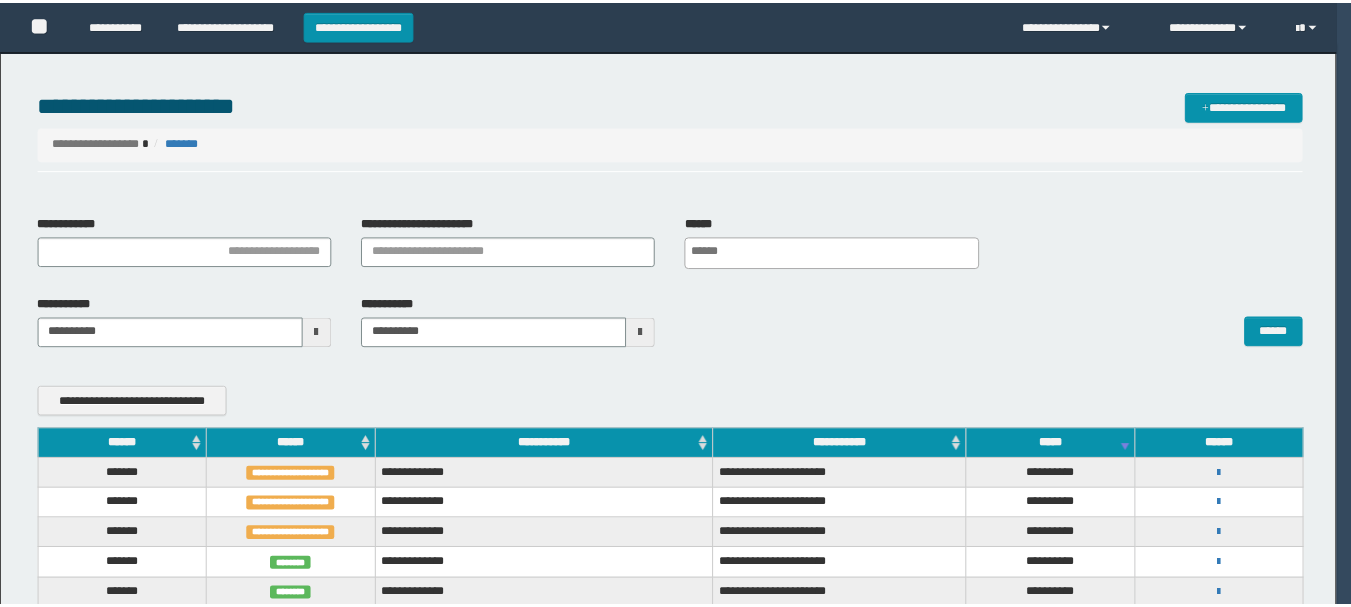 scroll, scrollTop: 0, scrollLeft: 0, axis: both 